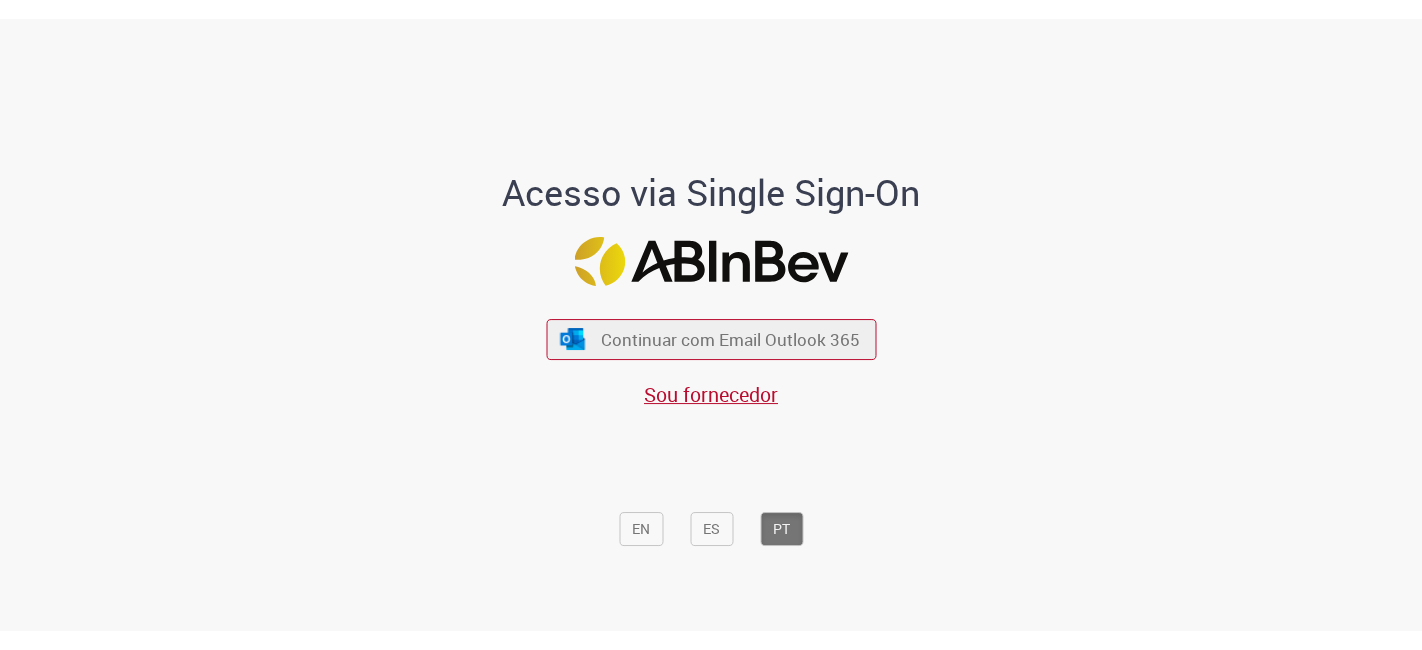 scroll, scrollTop: 0, scrollLeft: 0, axis: both 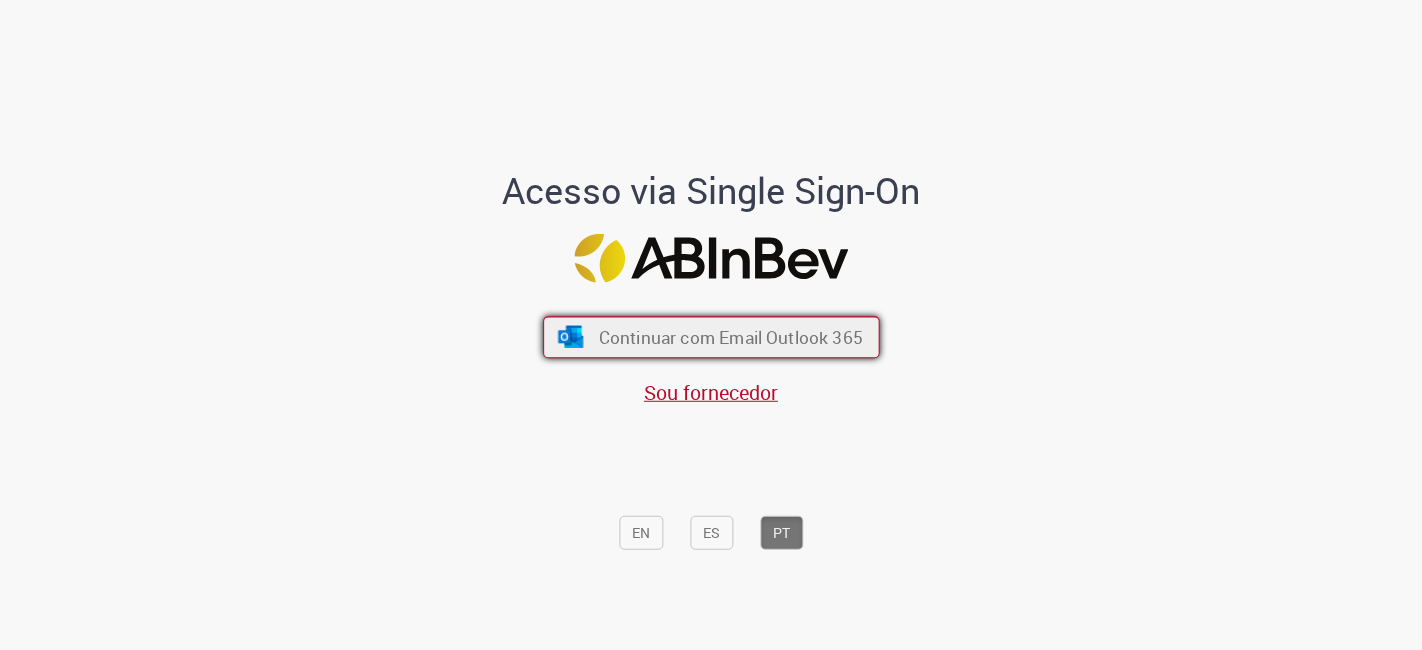 click on "Continuar com Email Outlook 365" at bounding box center [711, 338] 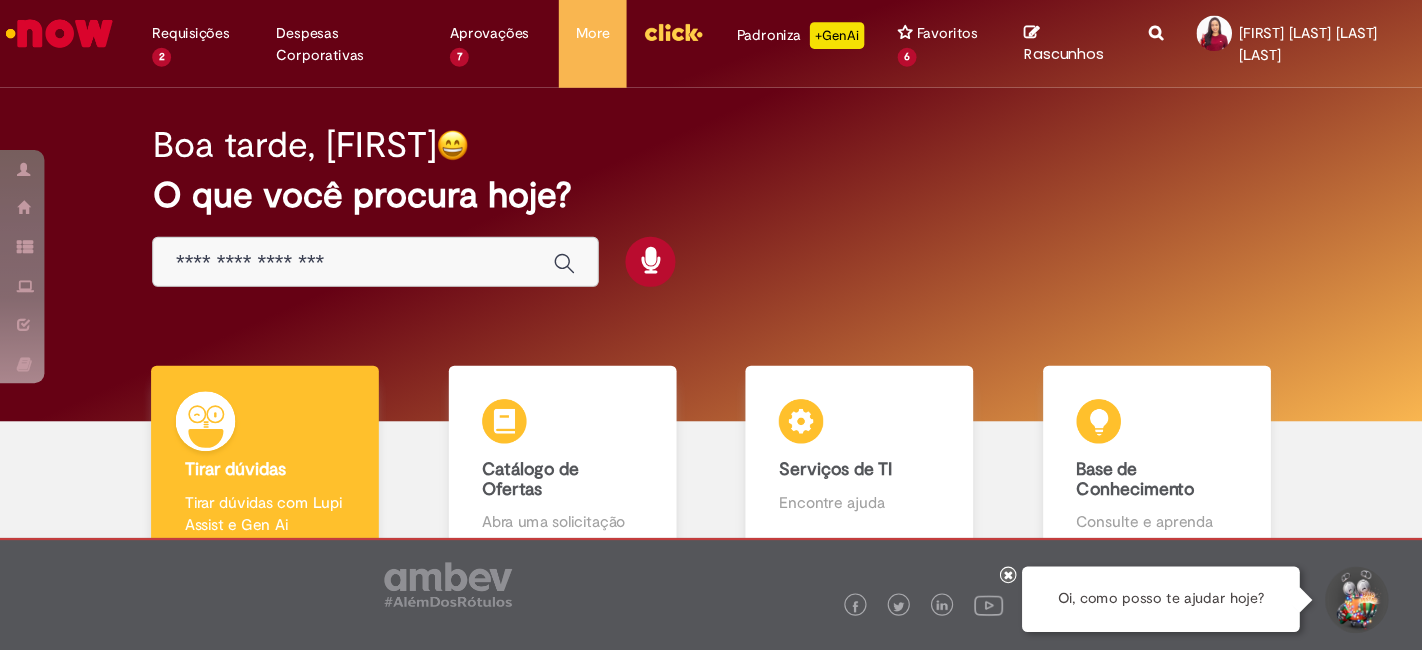 scroll, scrollTop: 0, scrollLeft: 0, axis: both 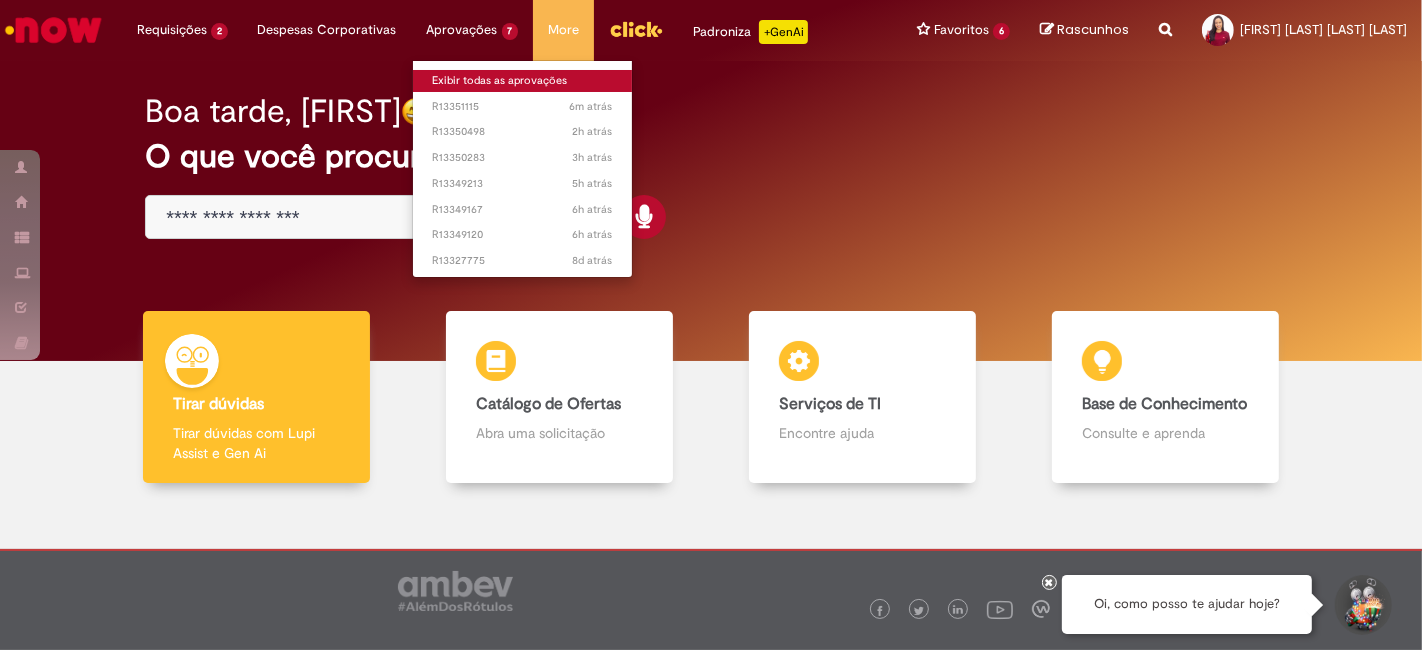 click on "Exibir todas as aprovações" at bounding box center (523, 81) 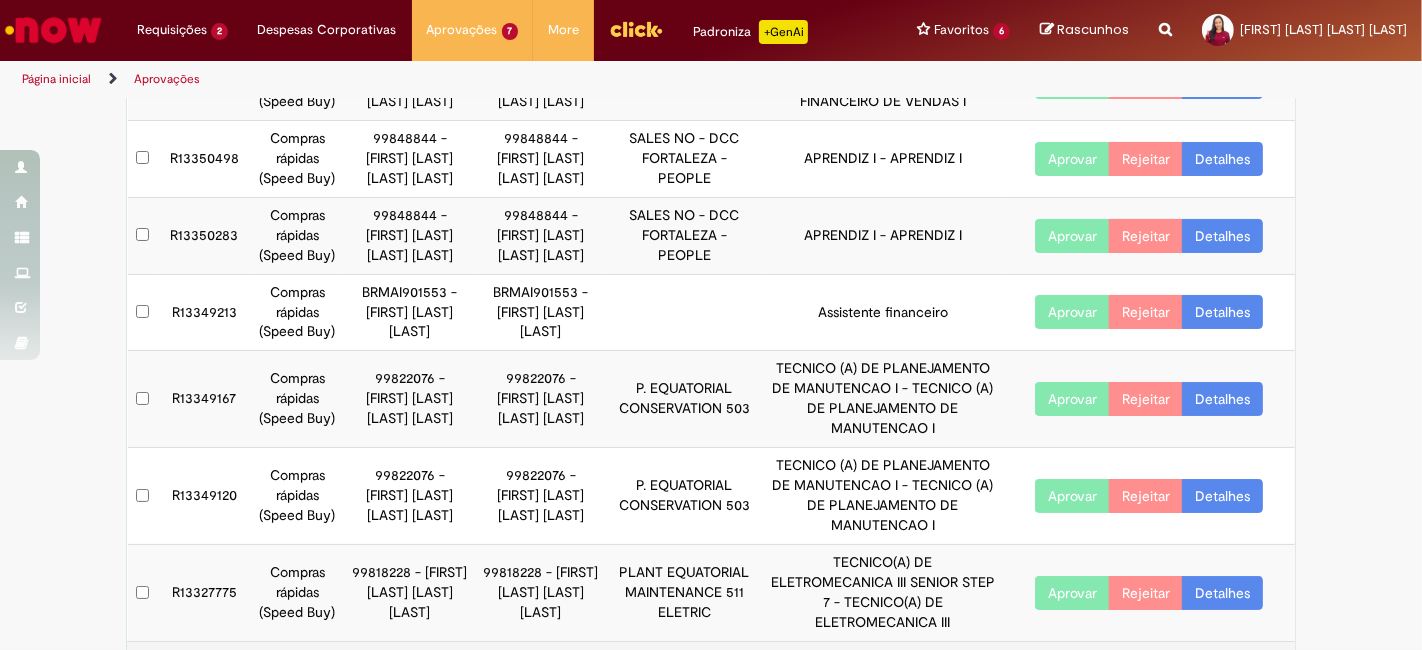 scroll, scrollTop: 243, scrollLeft: 0, axis: vertical 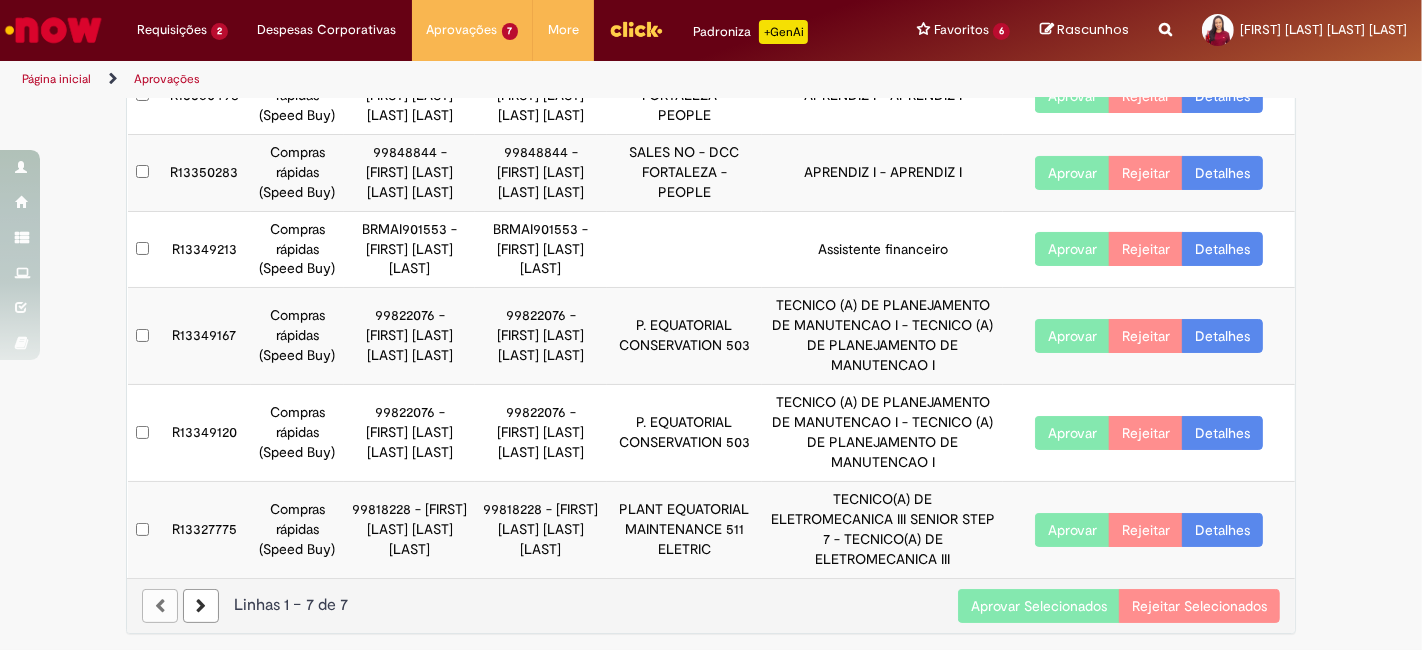 click on "Aprovar Selecionados" at bounding box center (1039, 606) 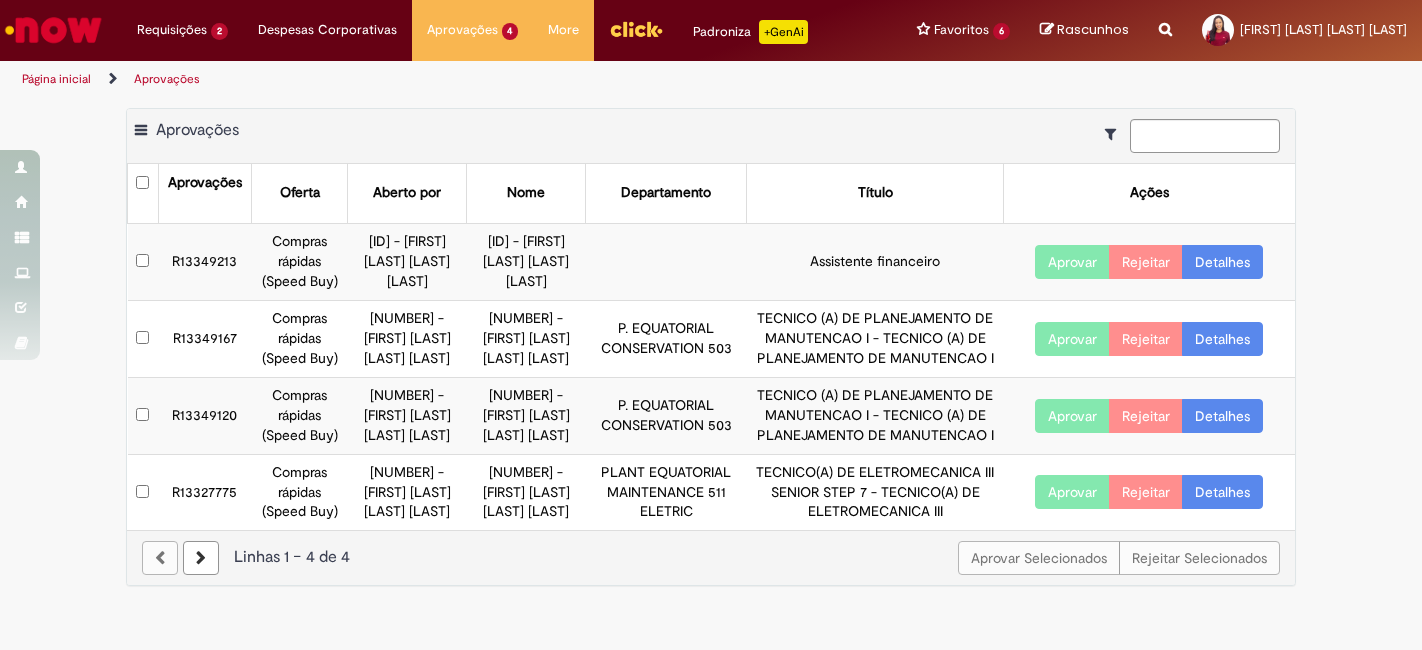 scroll, scrollTop: 0, scrollLeft: 0, axis: both 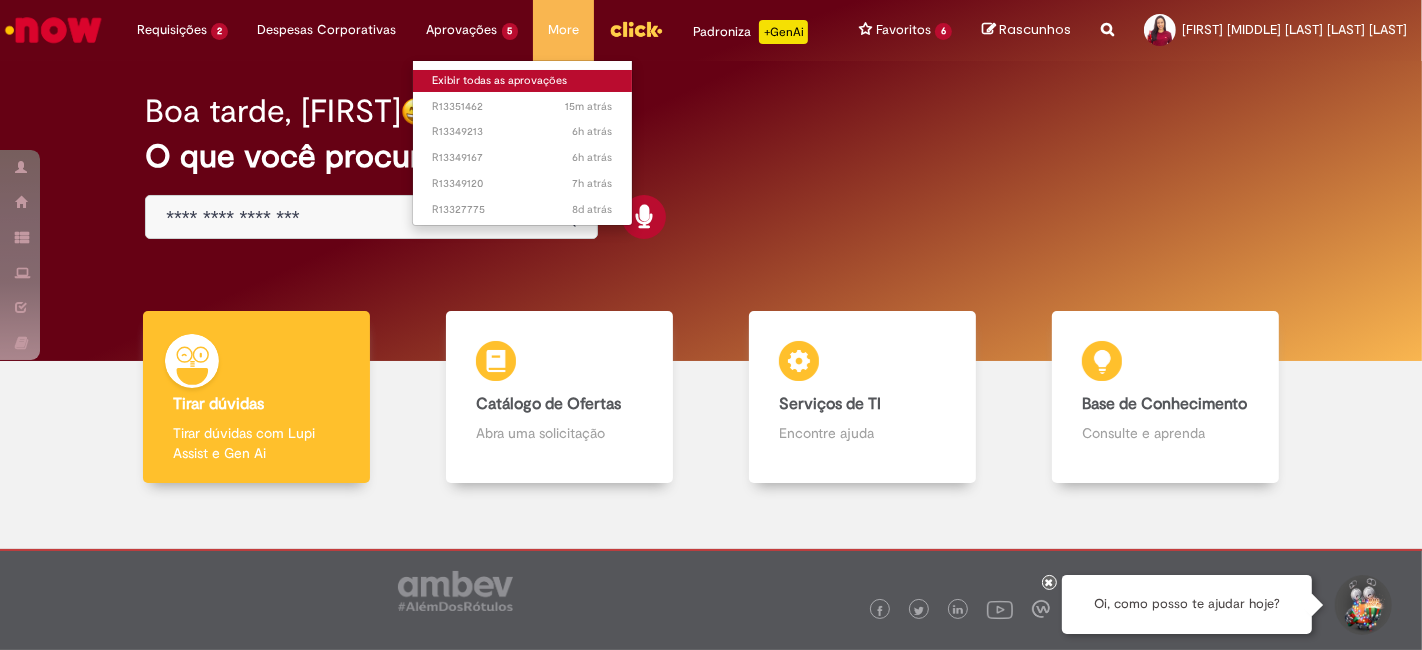 click on "Exibir todas as aprovações" at bounding box center [523, 81] 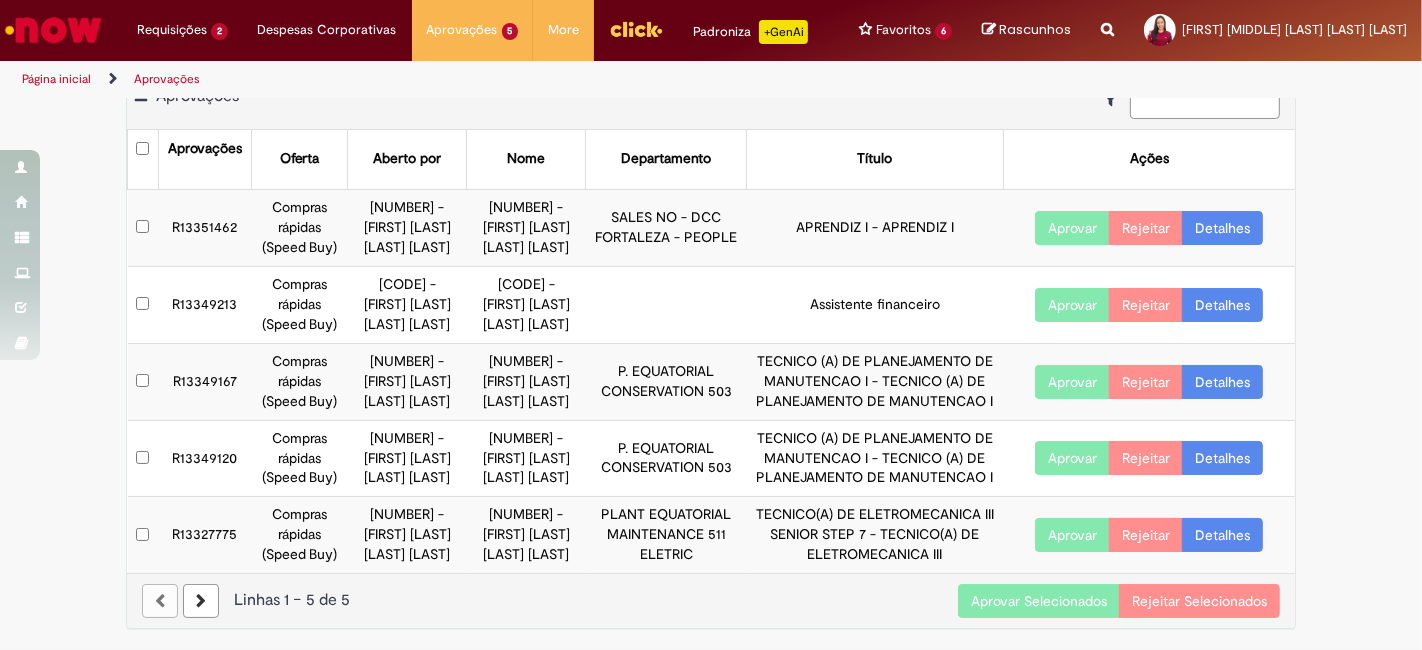 scroll, scrollTop: 90, scrollLeft: 0, axis: vertical 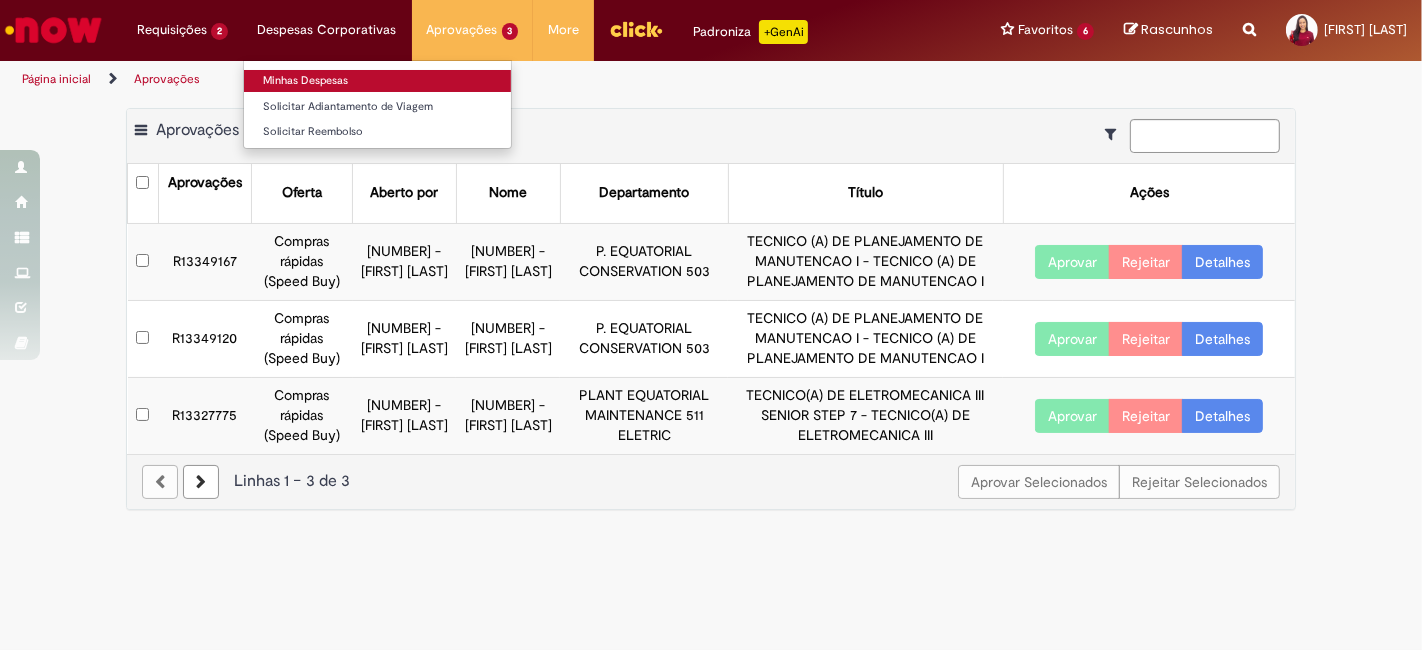 click on "Minhas Despesas" at bounding box center [377, 81] 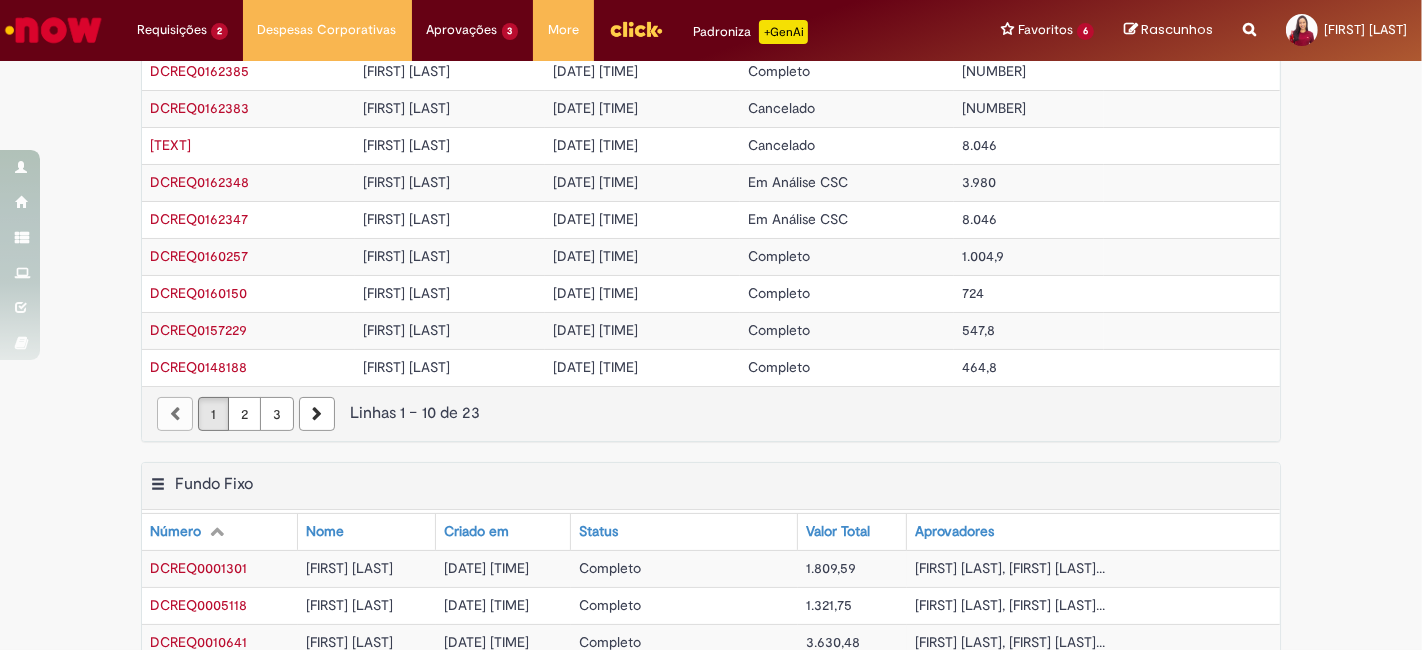 scroll, scrollTop: 0, scrollLeft: 0, axis: both 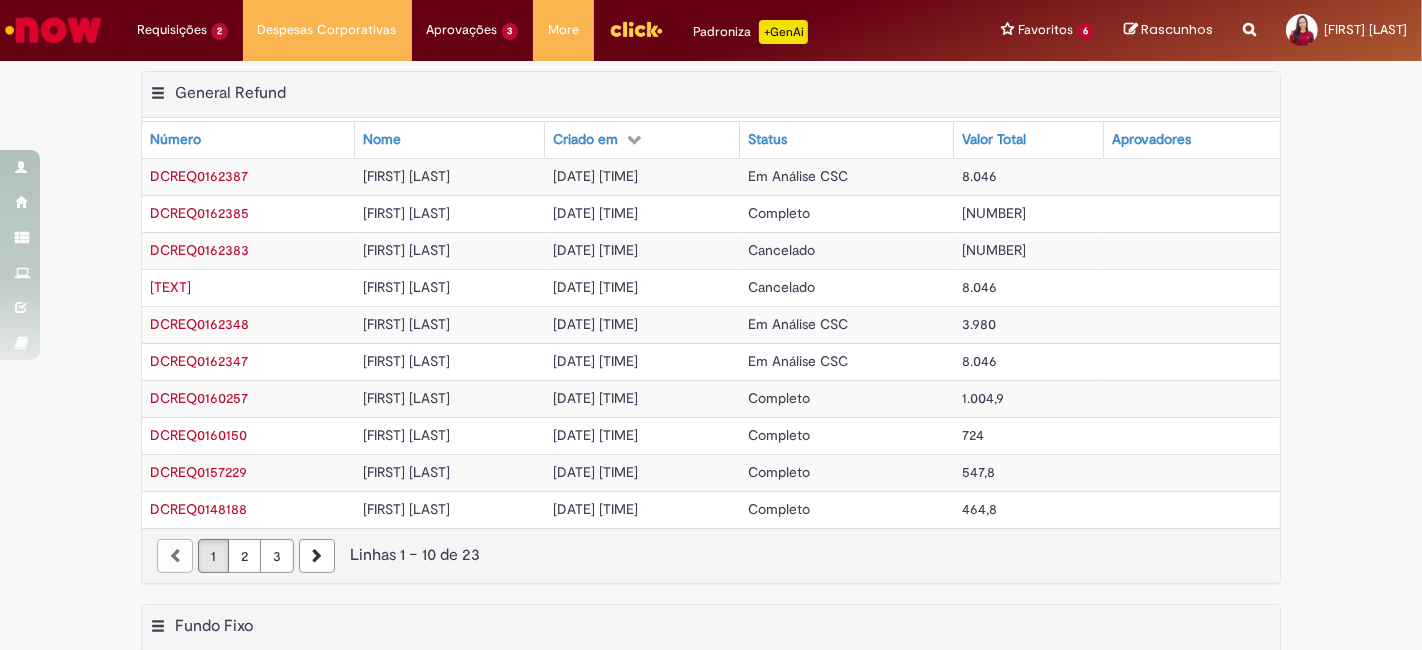 click on "Em Análise CSC" at bounding box center [798, 361] 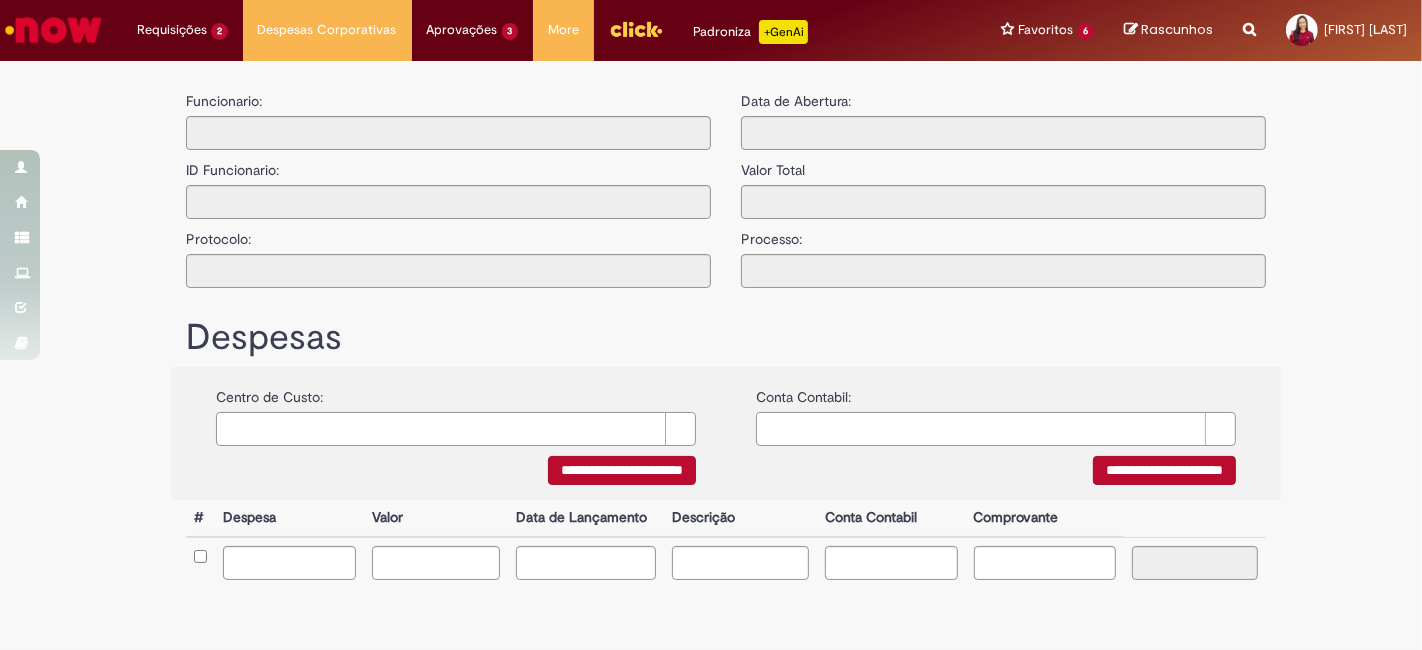 type on "**********" 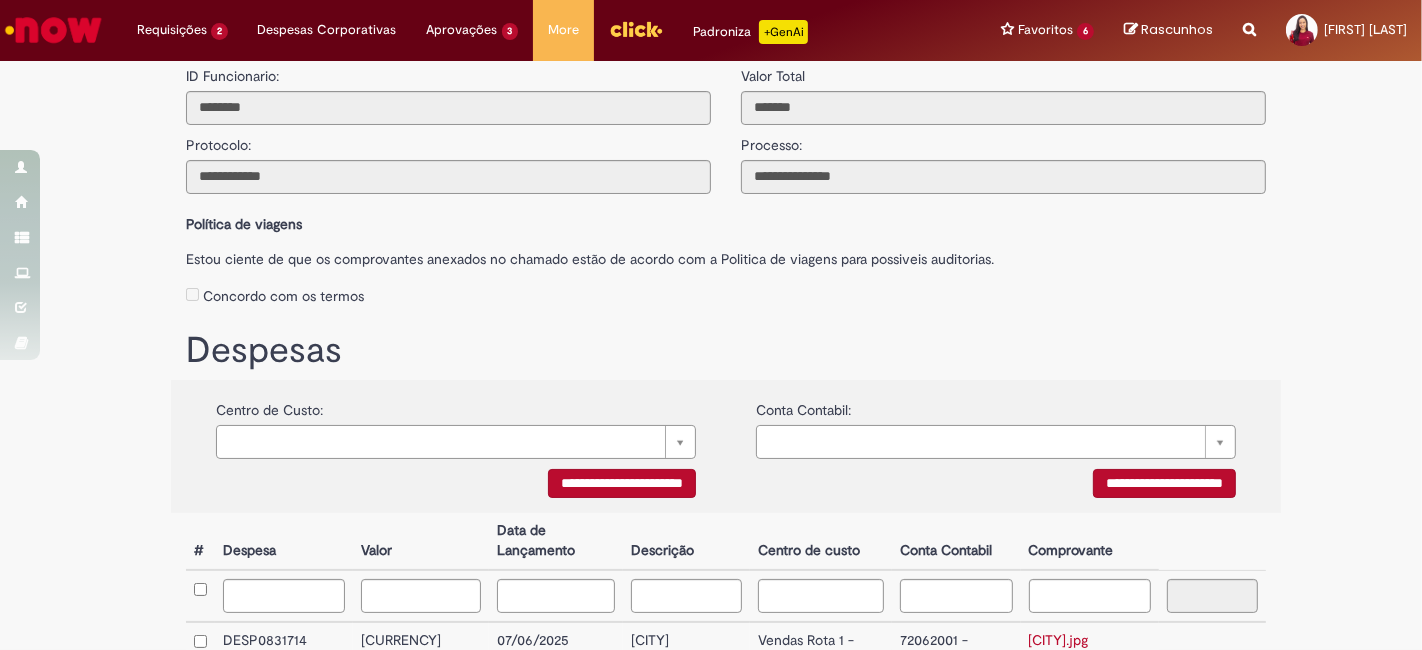 scroll, scrollTop: 0, scrollLeft: 0, axis: both 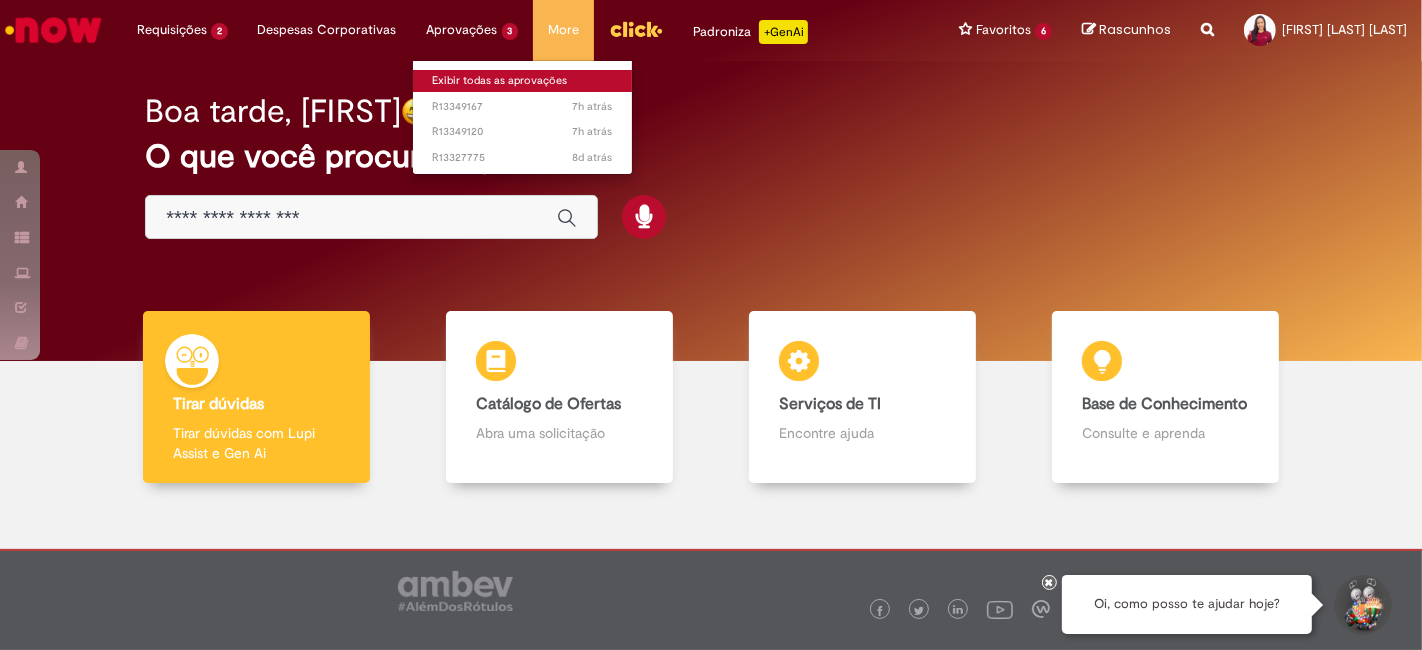 click on "Exibir todas as aprovações" at bounding box center (523, 81) 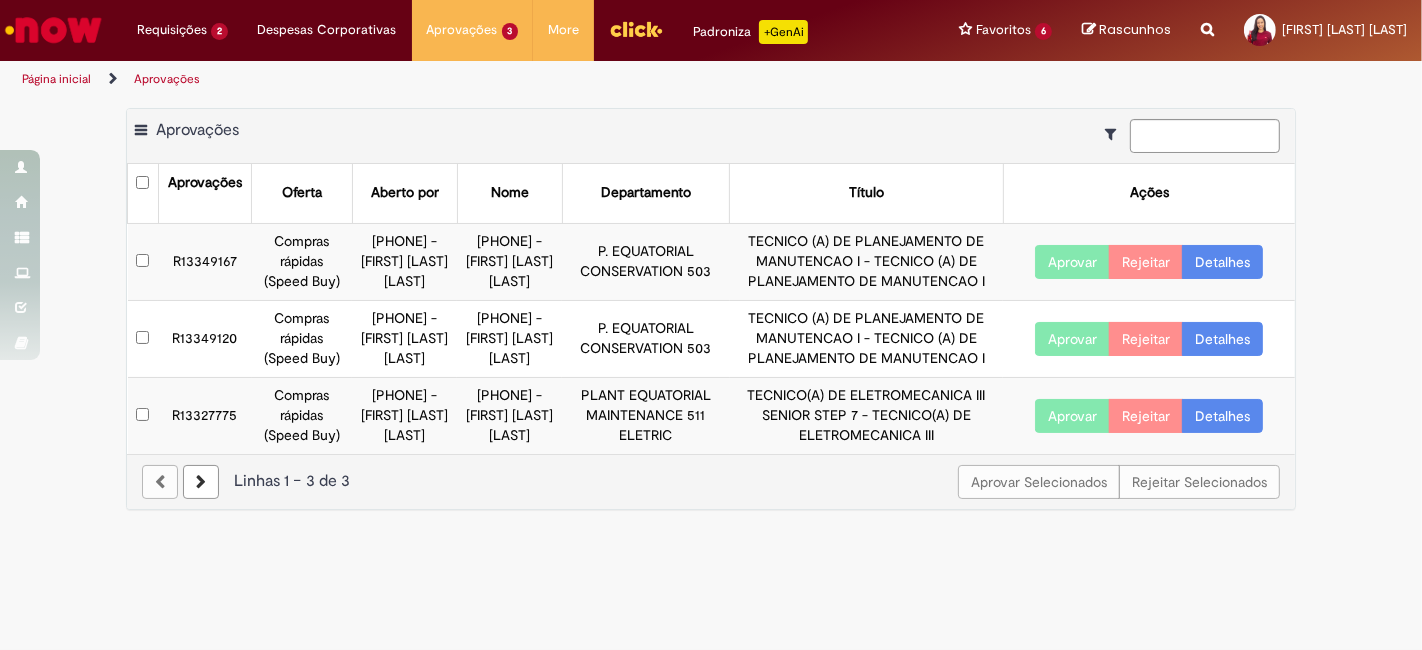 click on "Exportar como PDF Exportar como Excel Exportar como CSV
Aprovações
Aprovações
Oferta
Aberto por
Nome
Departamento
Título
Ações
R13349167
Compras rápidas (Speed Buy)
[PHONE] - [FIRST] [LAST] [LAST]
[PHONE] - [FIRST] [LAST] [LAST]
P. EQUATORIAL CONSERVATION 503
TECNICO (A) DE PLANEJAMENTO DE MANUTENCAO I - TECNICO (A) DE PLANEJAMENTO DE MANUTENCAO I
Aprovar     Rejeitar     Detalhes
R13349120" at bounding box center (711, 319) 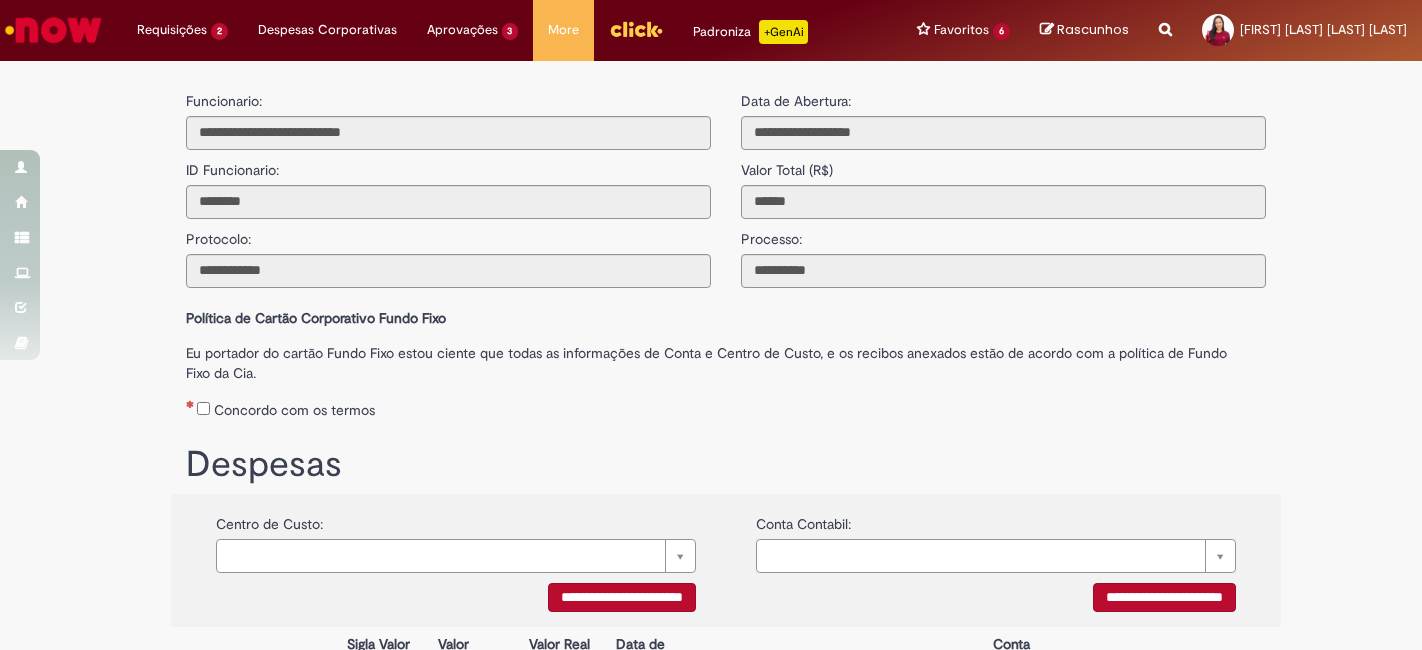 scroll, scrollTop: 0, scrollLeft: 0, axis: both 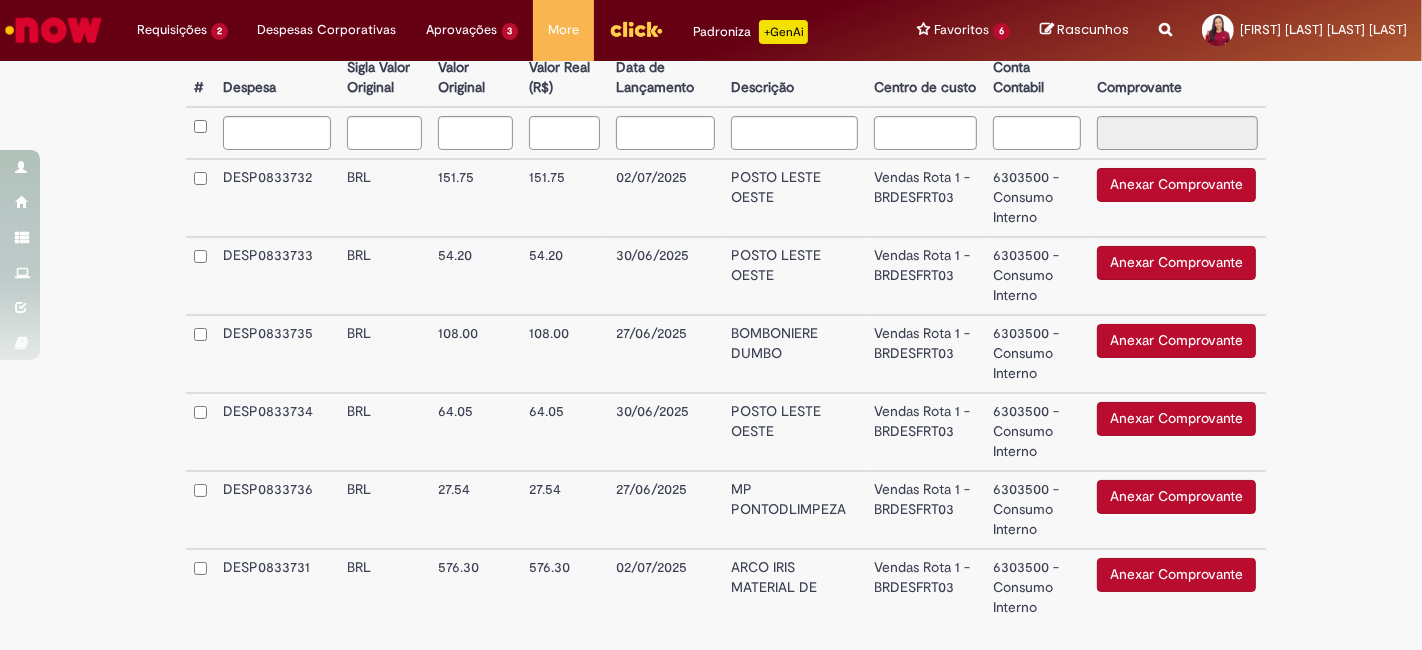 click on "Anexar Comprovante" at bounding box center [1176, 185] 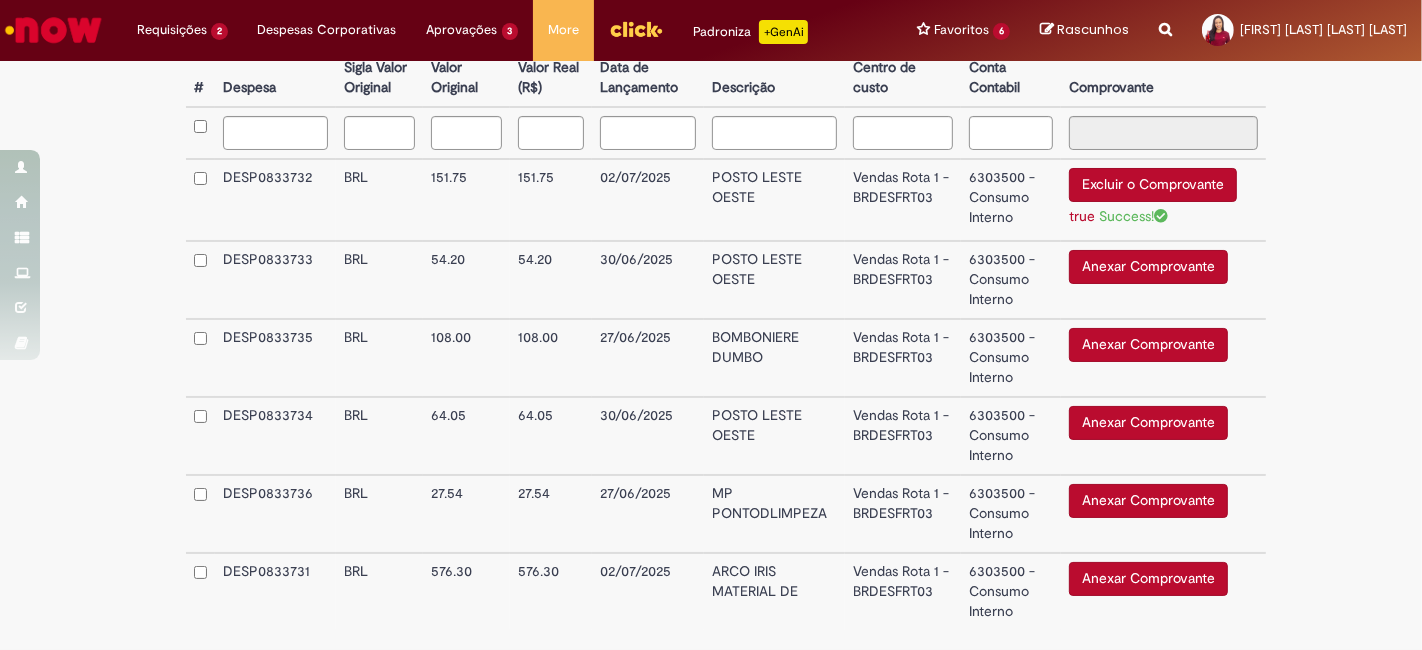click on "Anexar Comprovante" at bounding box center [1148, 267] 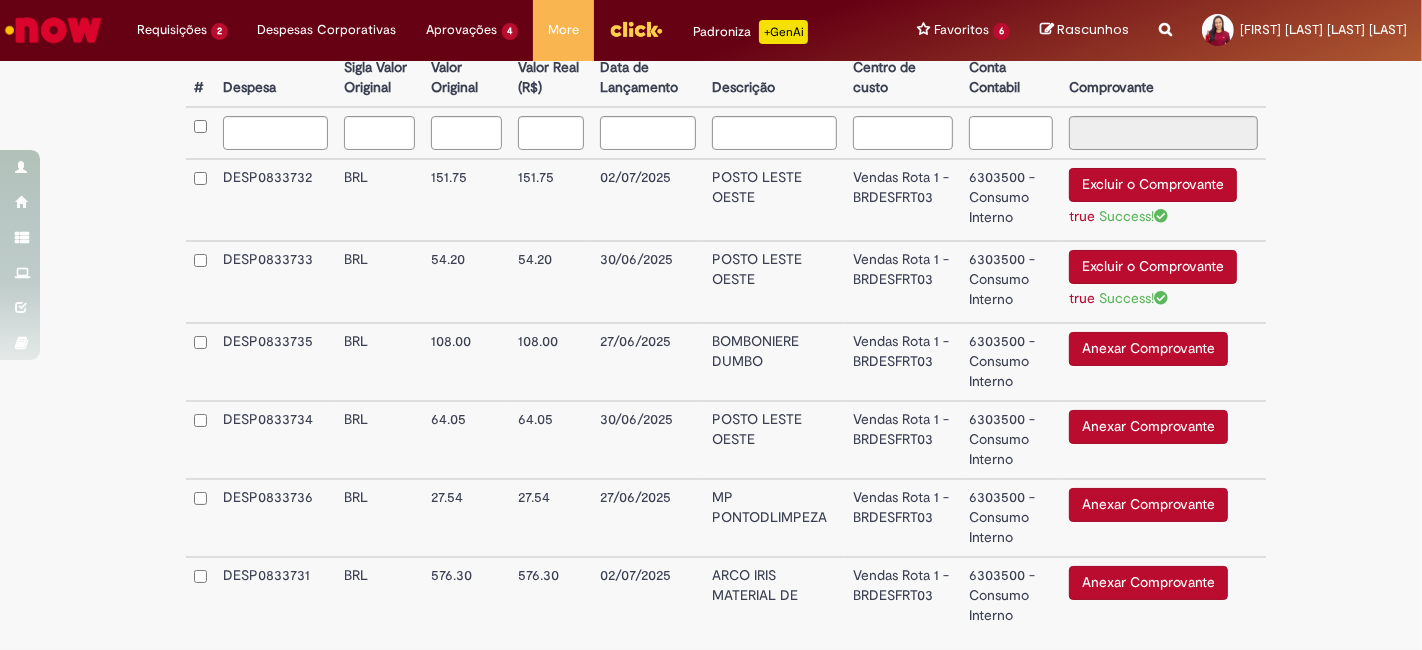 click on "Anexar Comprovante" at bounding box center [1148, 583] 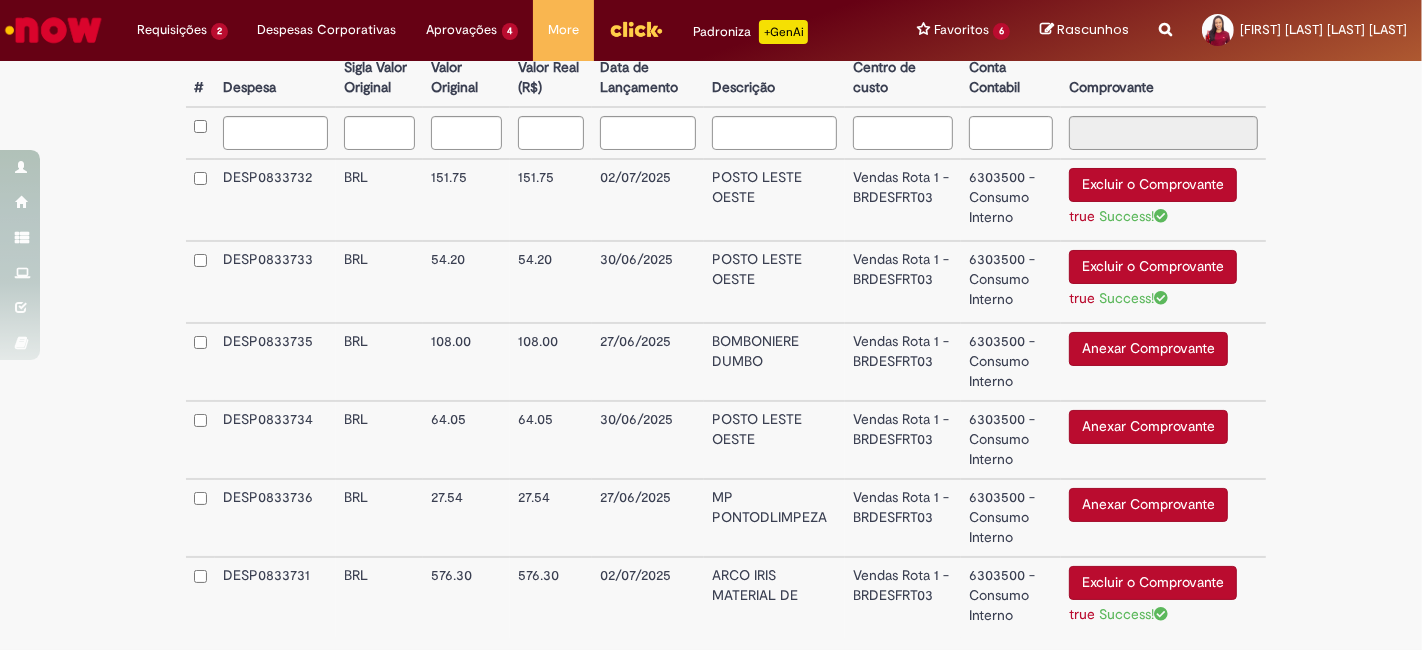click on "Anexar Comprovante" at bounding box center [1148, 427] 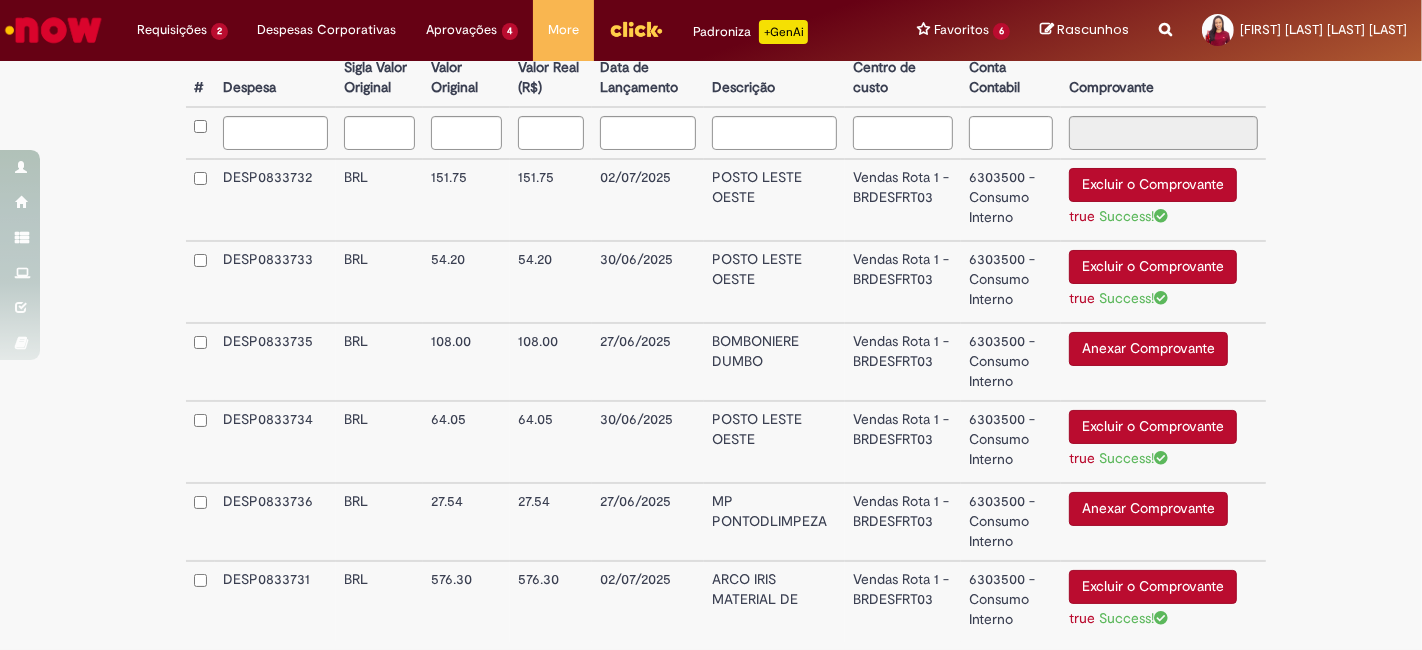 click on "**********" at bounding box center (711, 142) 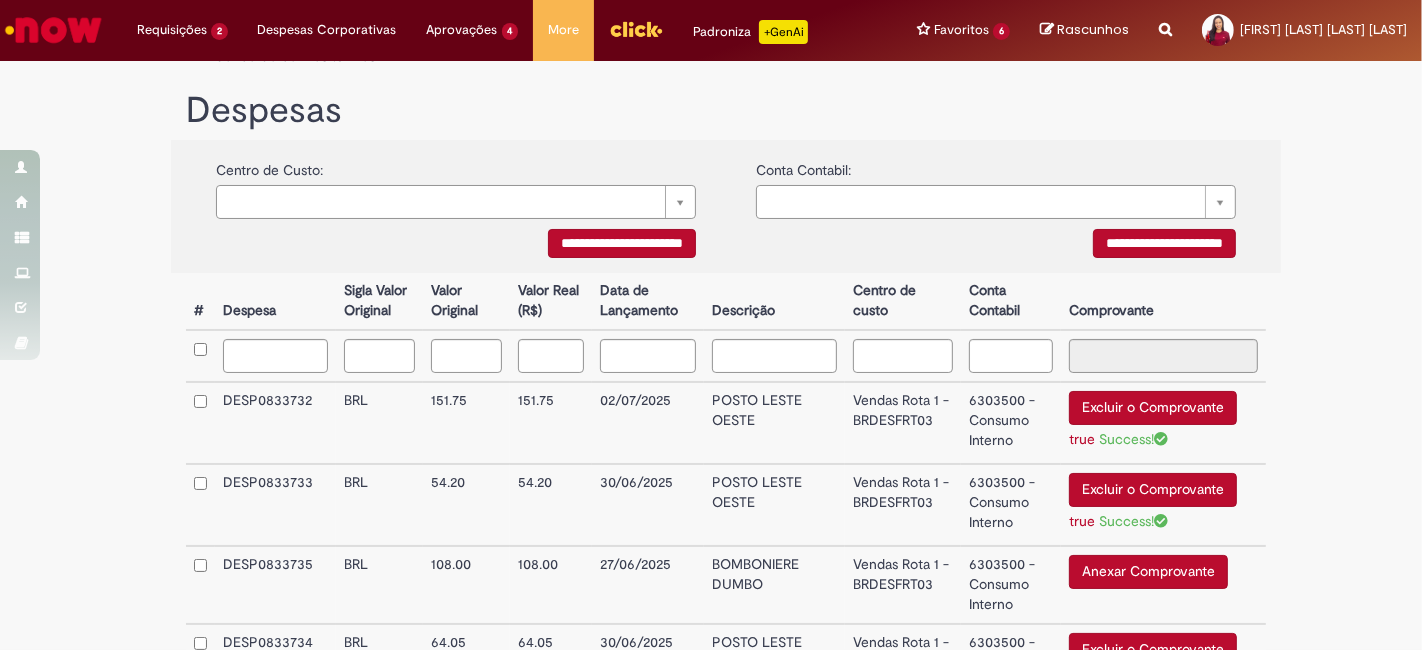 scroll, scrollTop: 465, scrollLeft: 0, axis: vertical 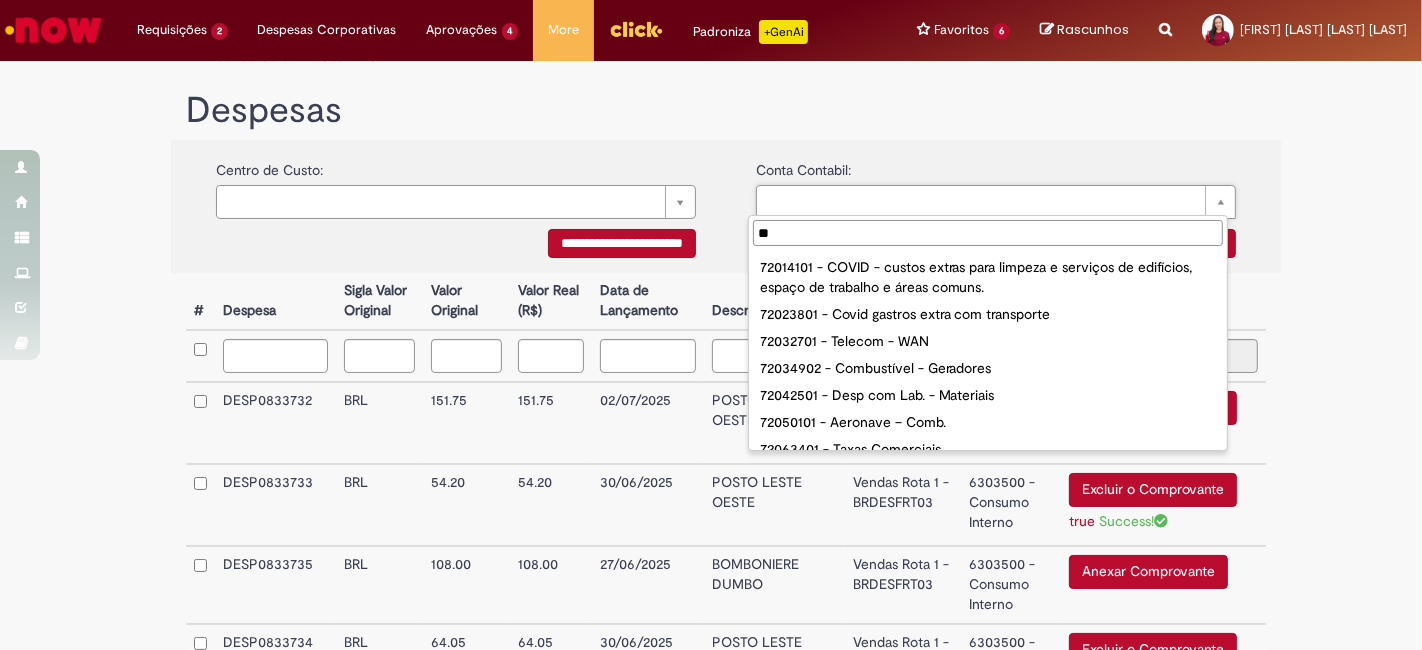 type on "*" 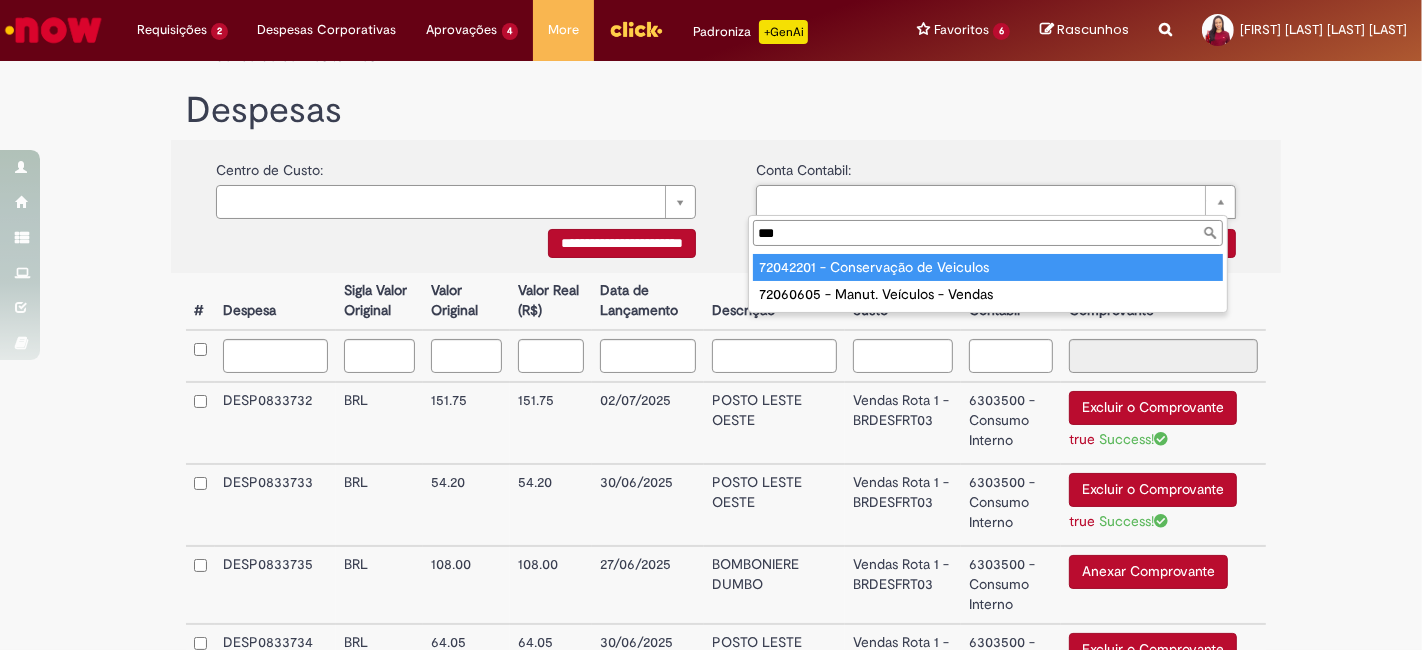 type on "***" 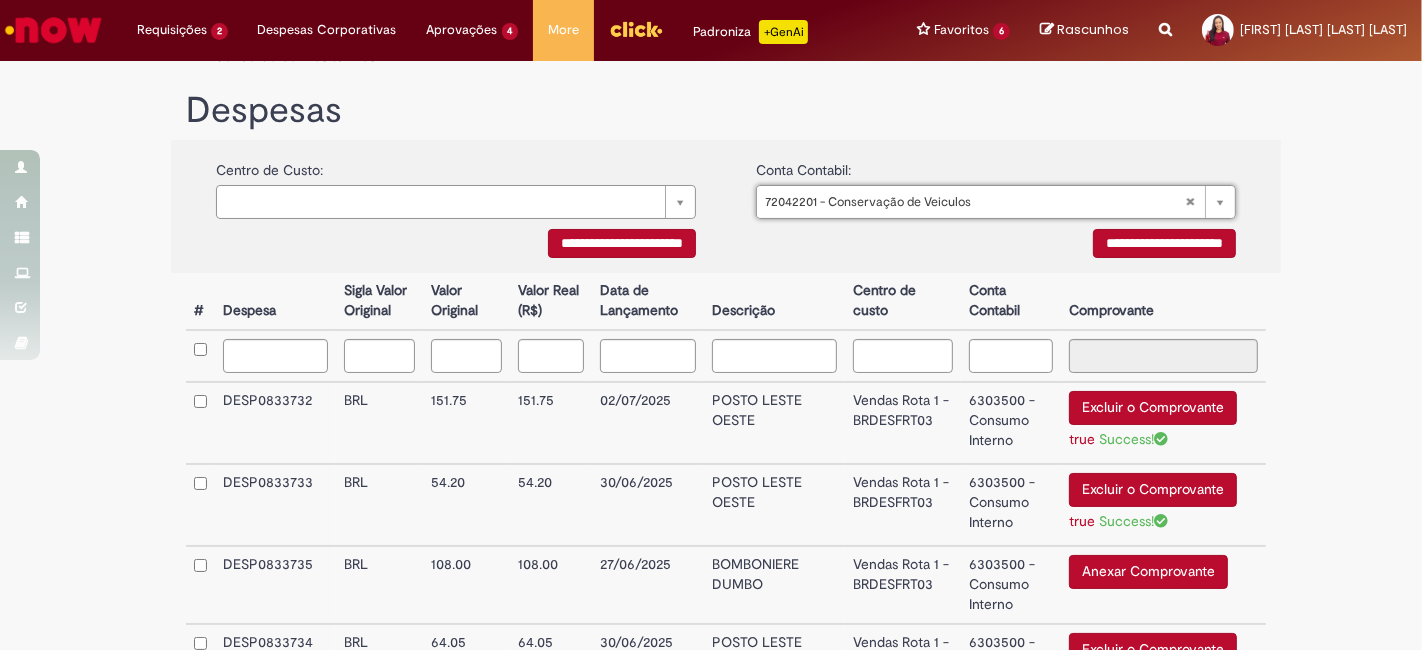 click on "**********" at bounding box center [1164, 243] 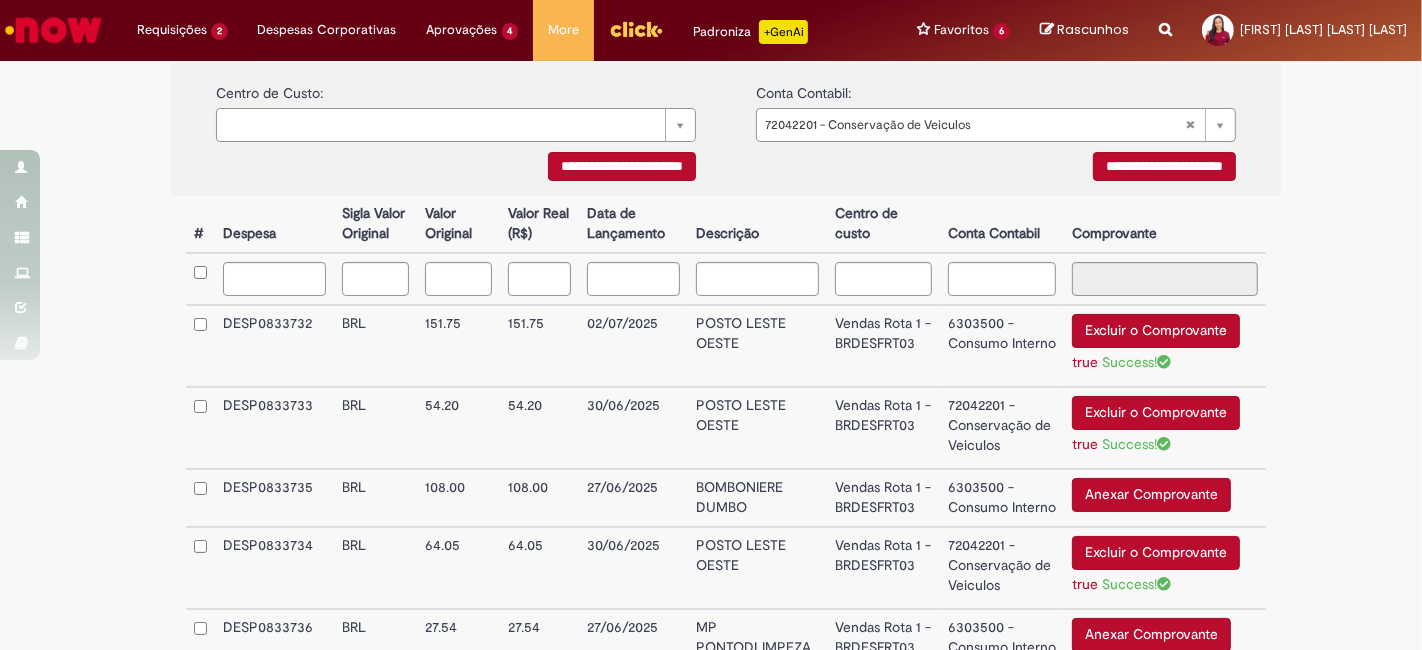 scroll, scrollTop: 465, scrollLeft: 0, axis: vertical 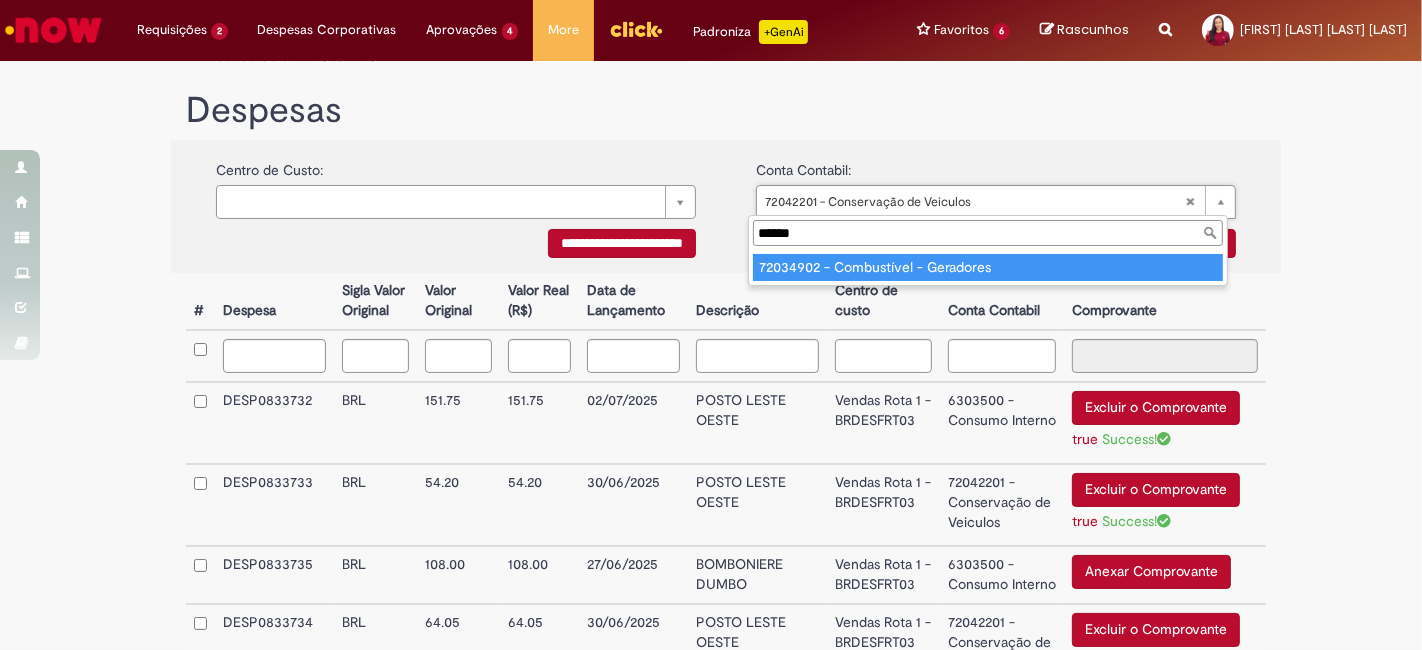 type on "******" 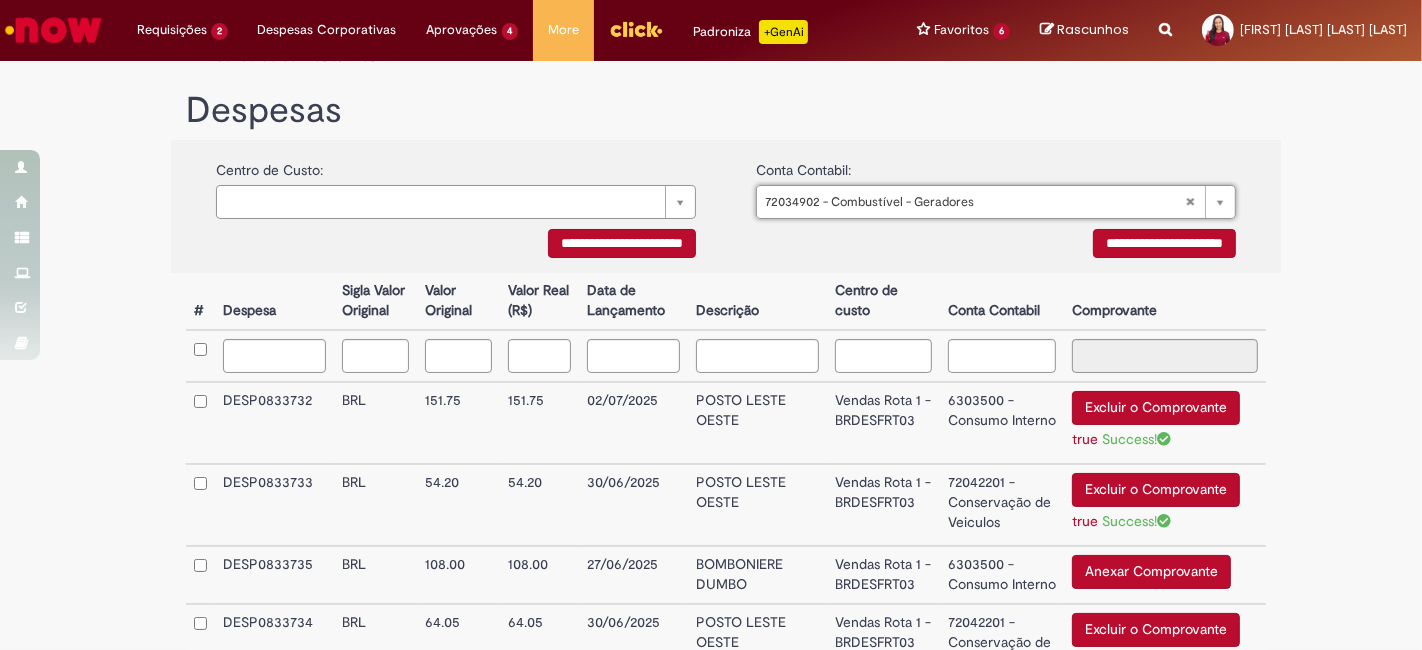 click on "**********" at bounding box center (1164, 243) 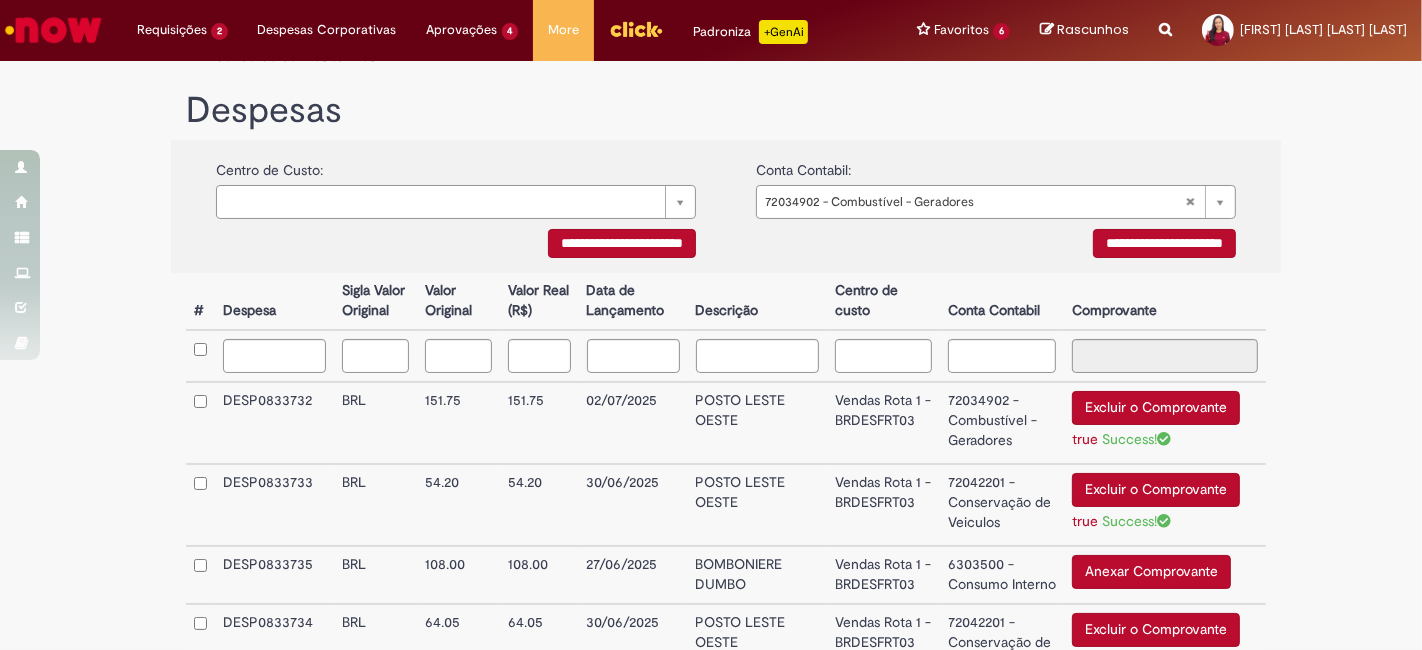 click on "**********" at bounding box center [711, 345] 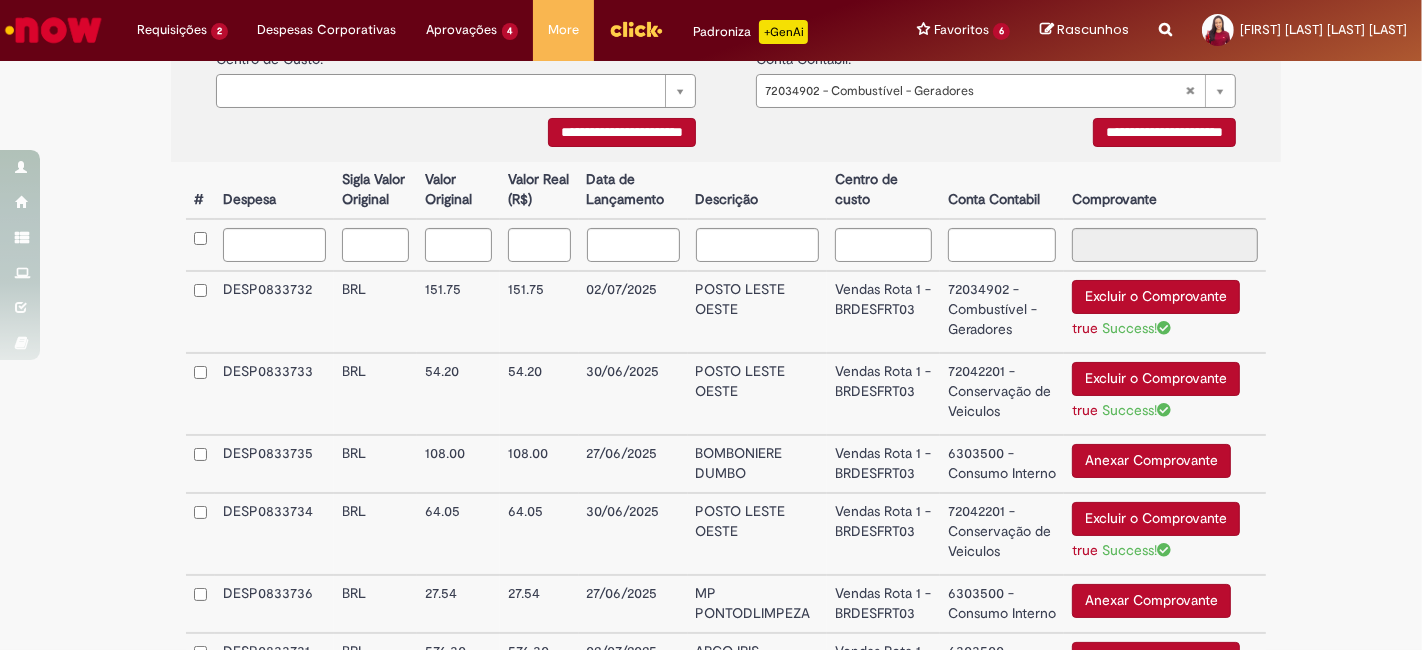 scroll, scrollTop: 577, scrollLeft: 0, axis: vertical 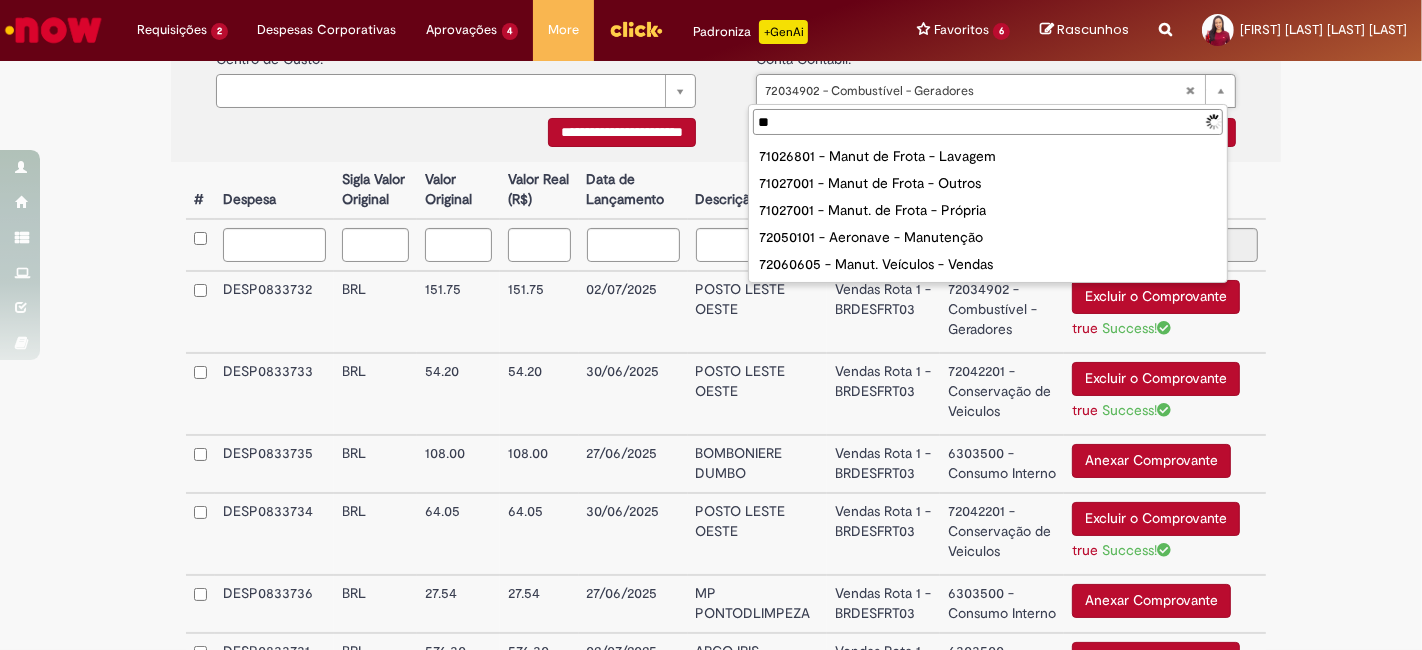 type on "*" 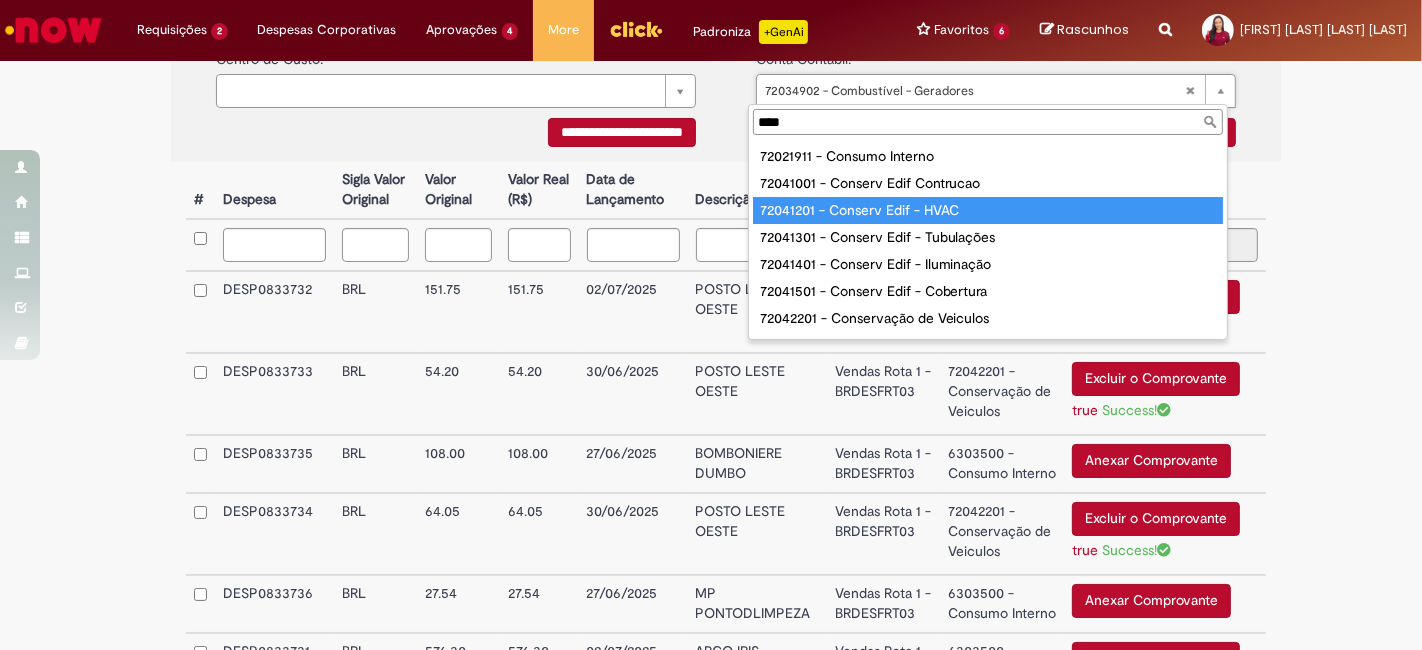 type on "****" 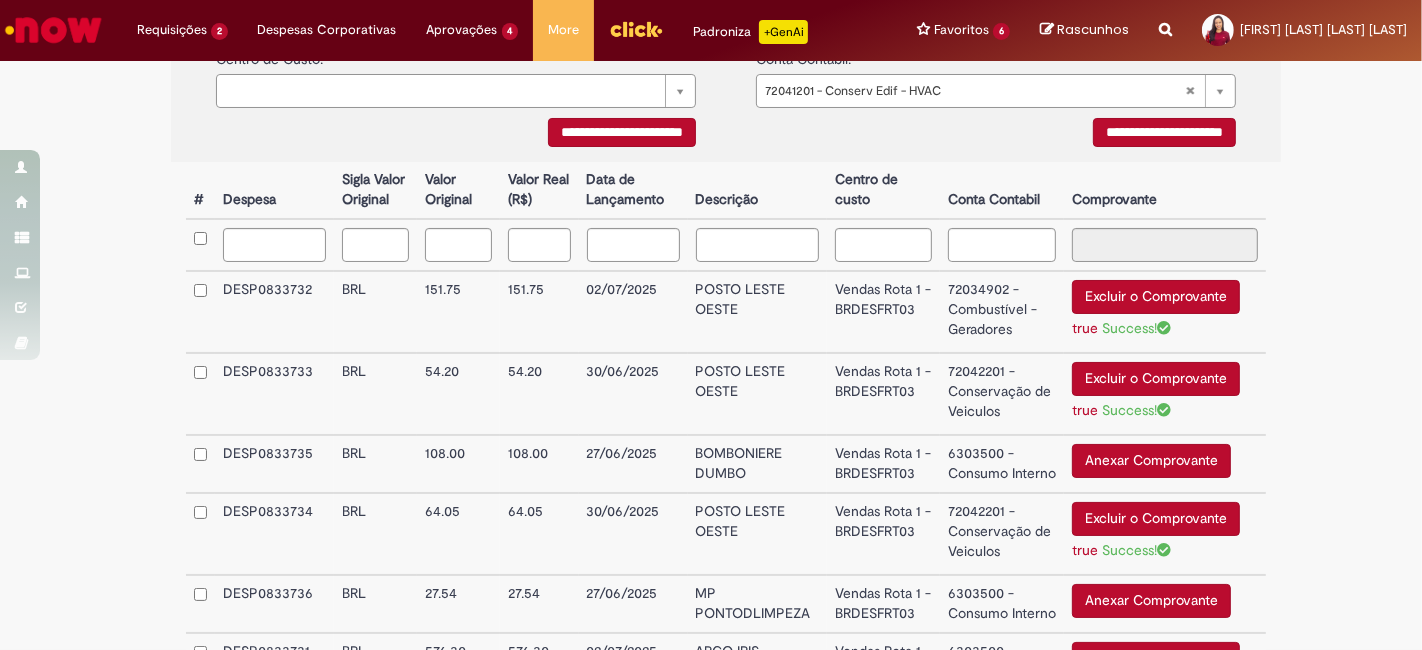 click on "**********" at bounding box center (1164, 132) 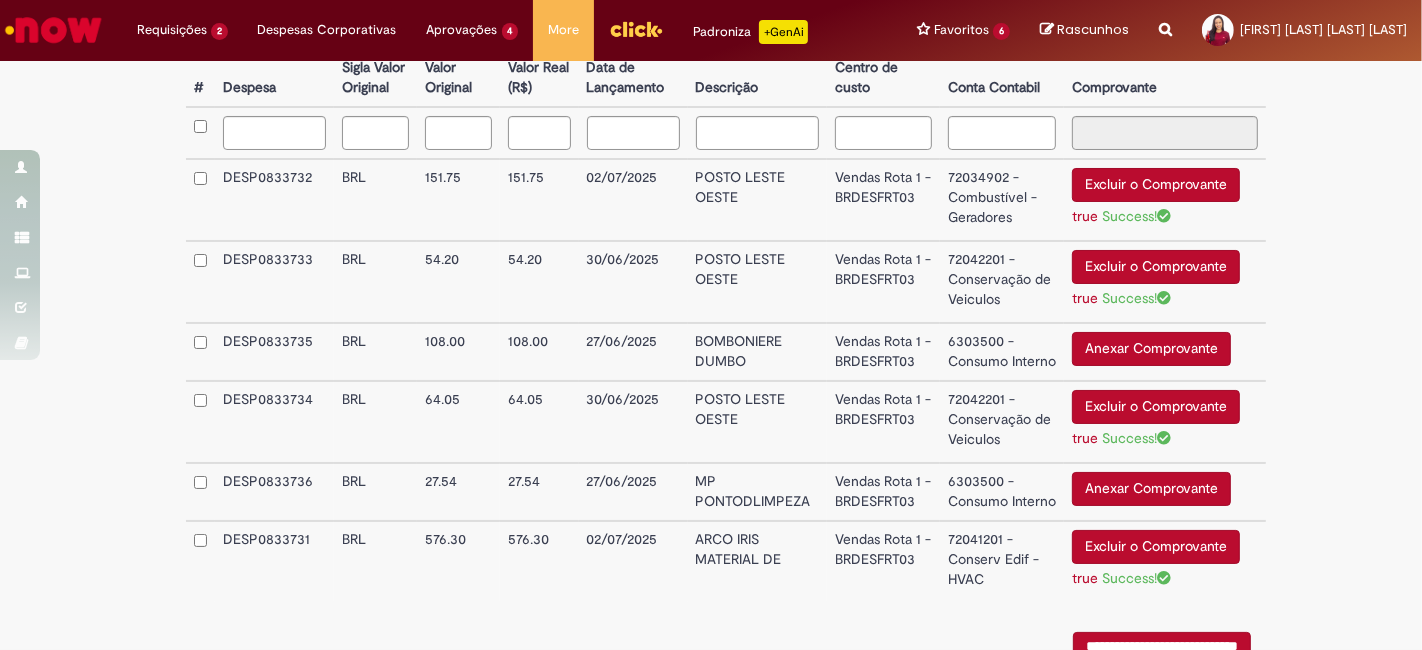 scroll, scrollTop: 688, scrollLeft: 0, axis: vertical 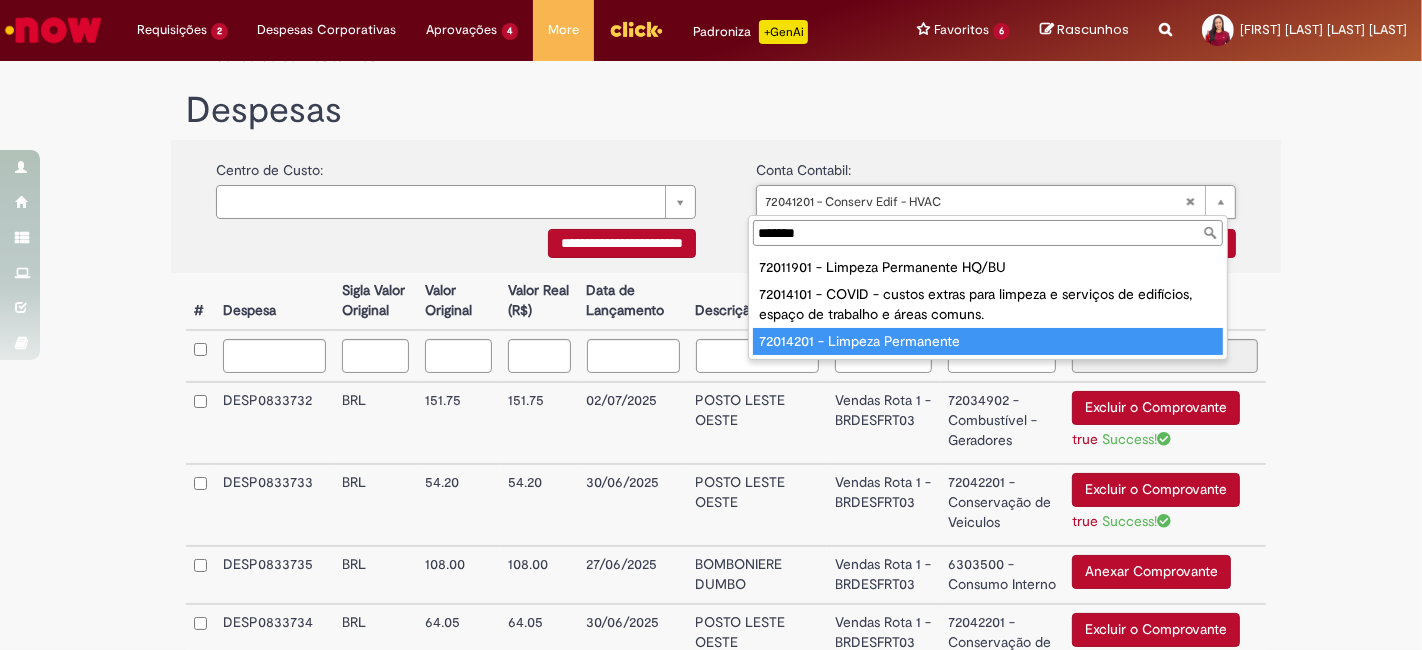 type on "*******" 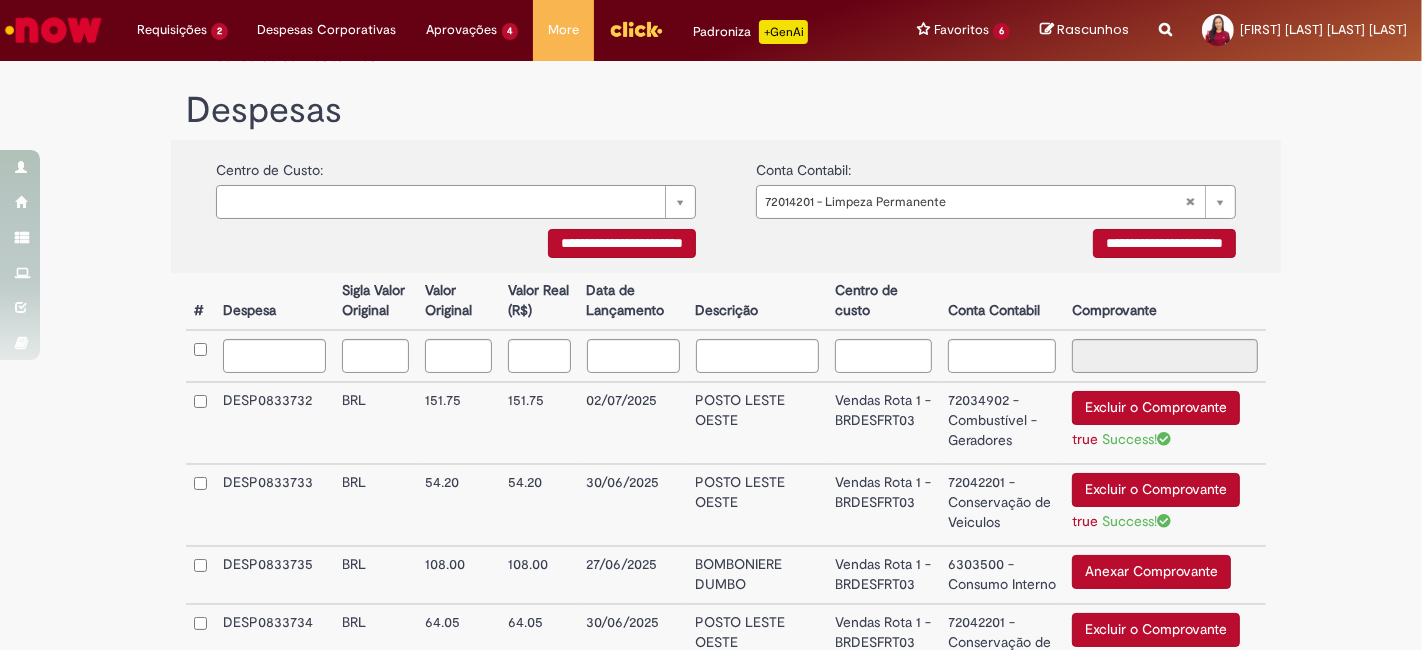 click on "**********" at bounding box center [1164, 243] 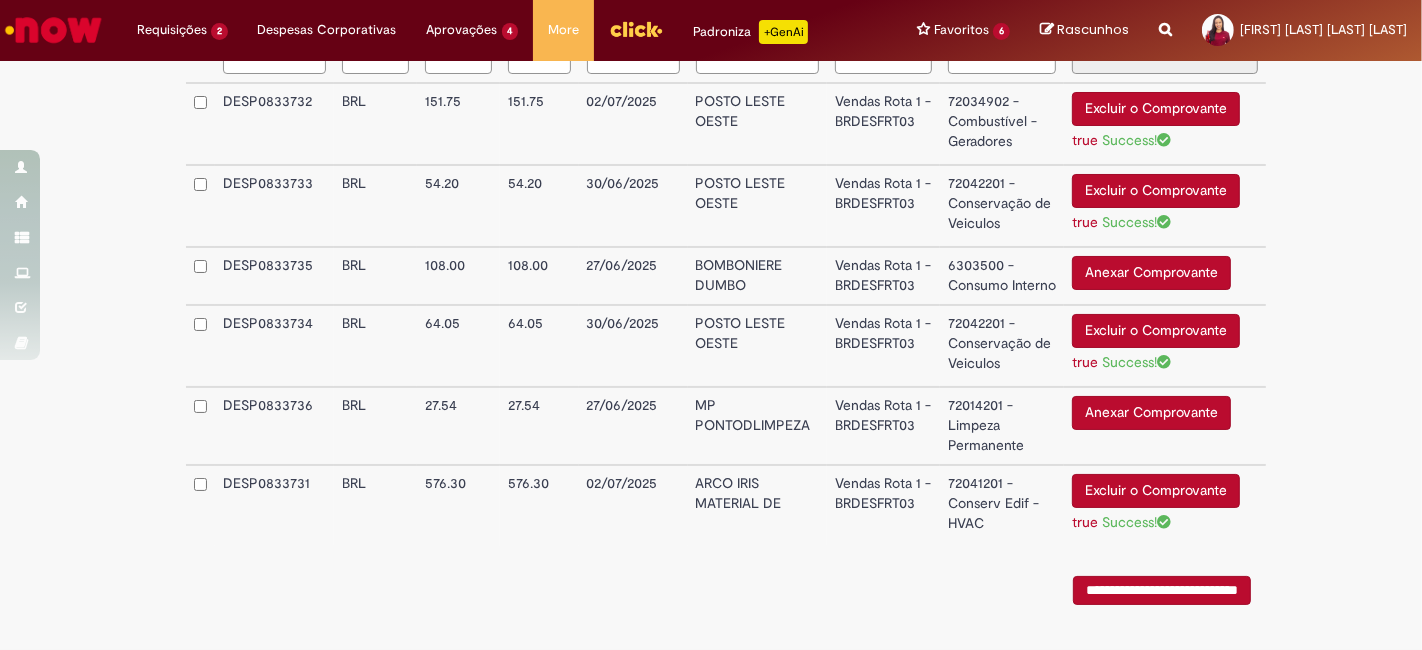 scroll, scrollTop: 688, scrollLeft: 0, axis: vertical 